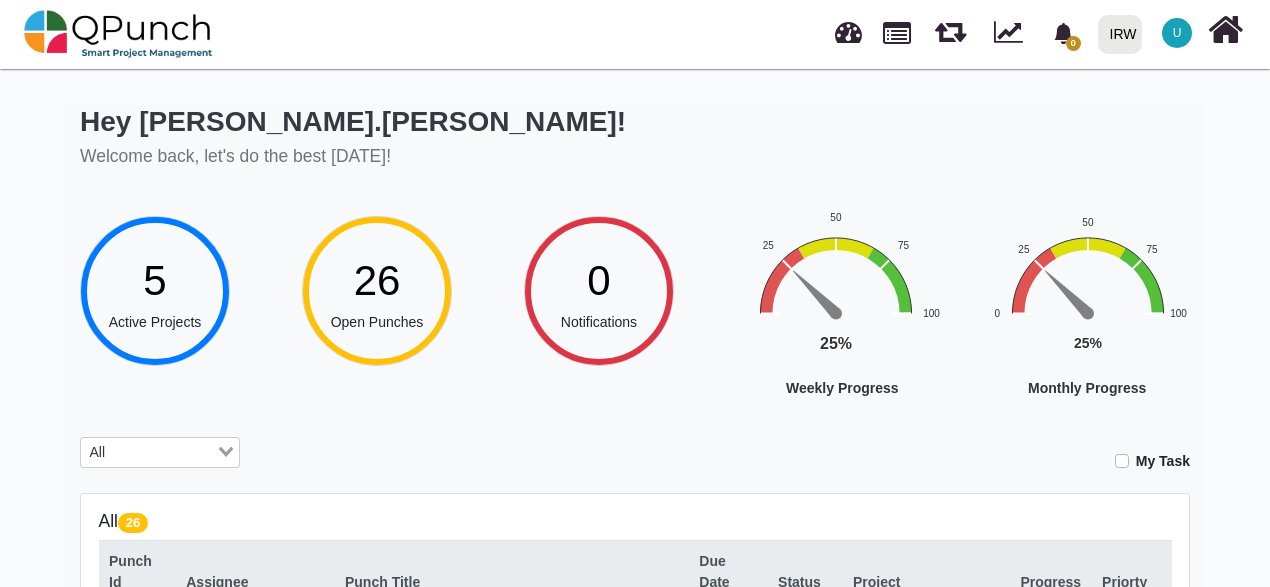 scroll, scrollTop: 500, scrollLeft: 0, axis: vertical 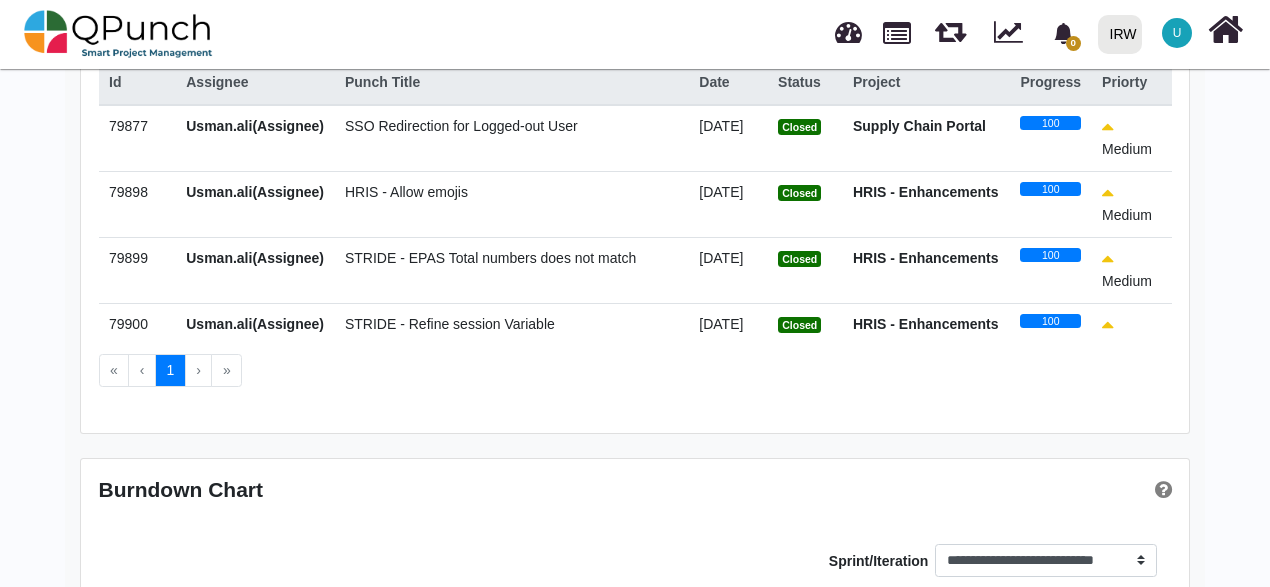 click on "U" at bounding box center (1177, 33) 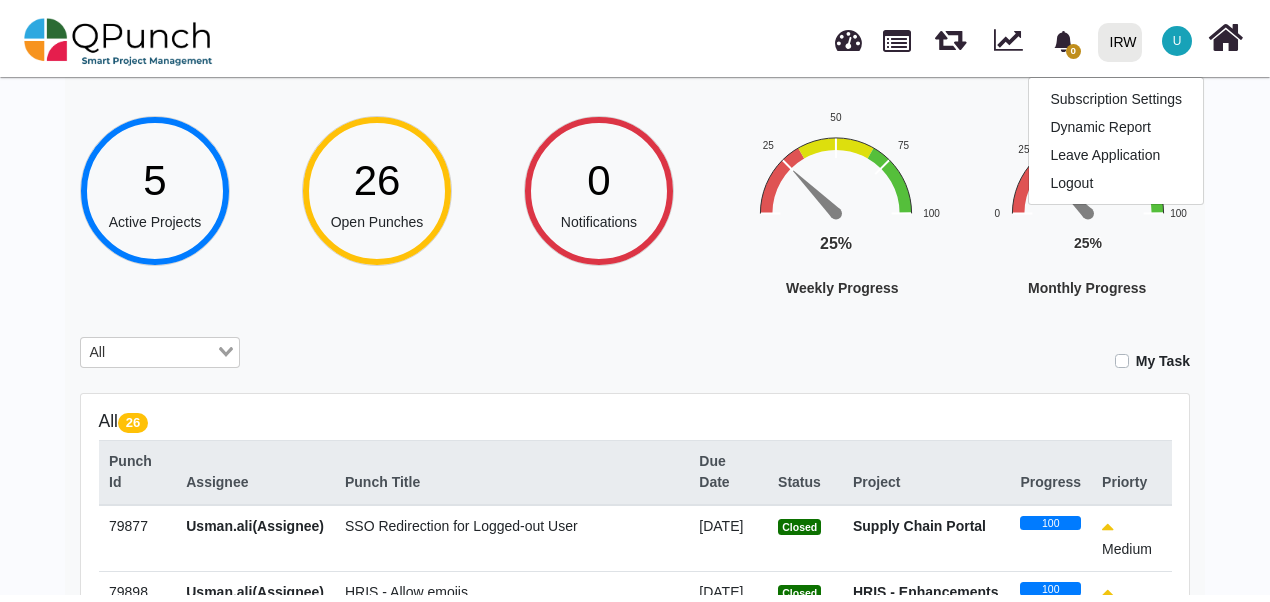 scroll, scrollTop: 0, scrollLeft: 0, axis: both 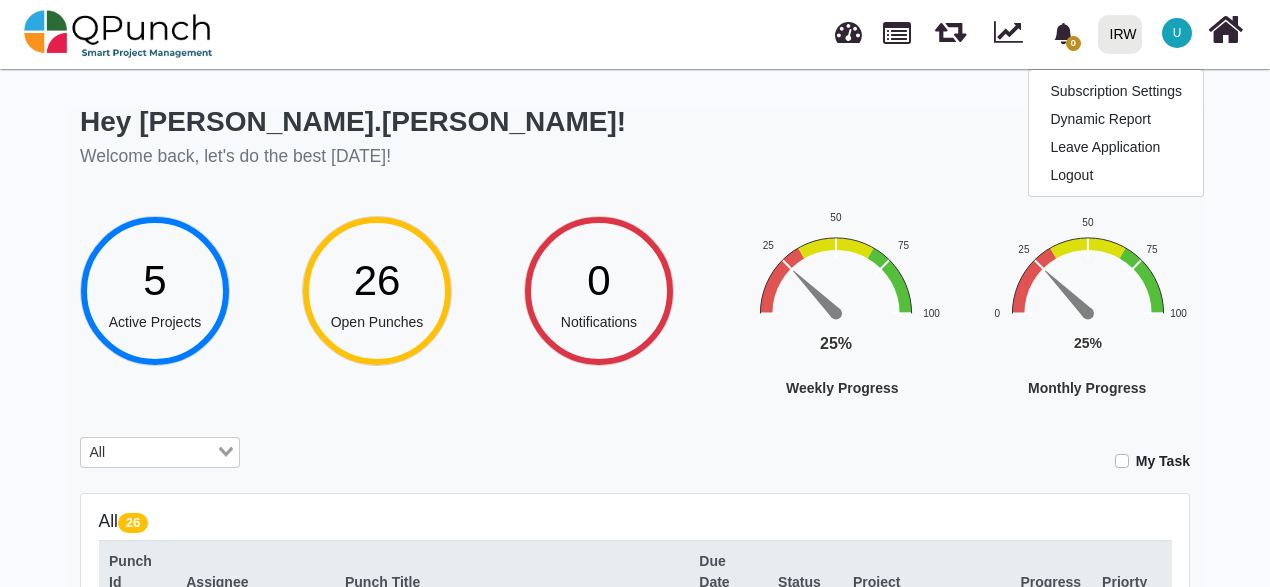 click on "5" at bounding box center [155, 280] 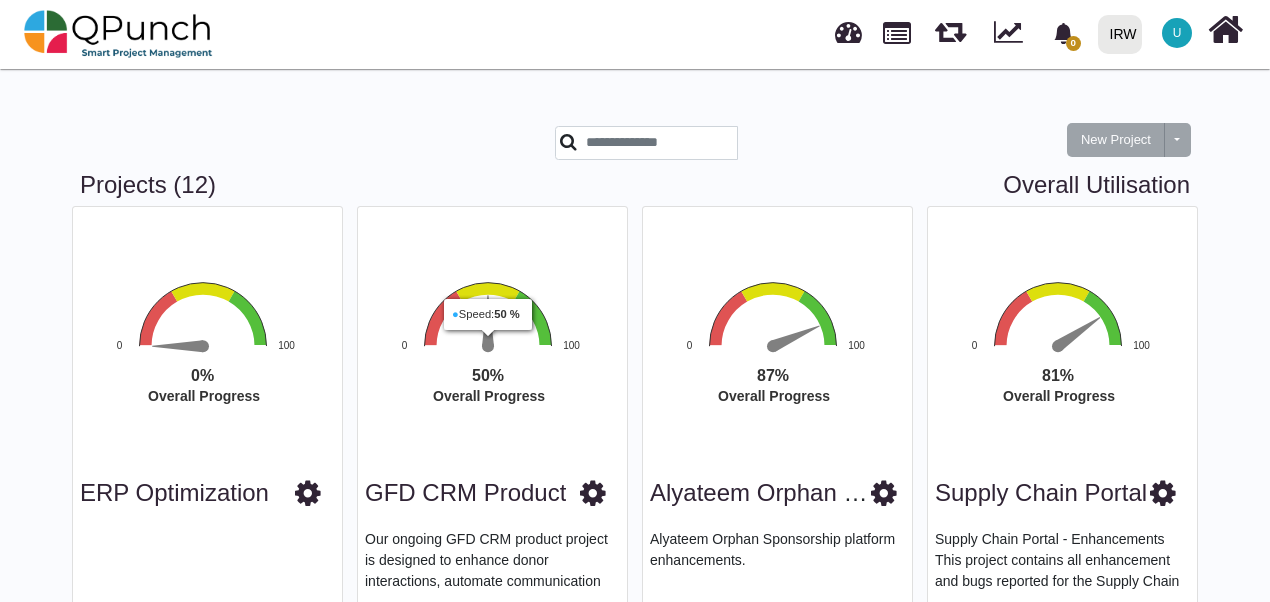 scroll, scrollTop: 200, scrollLeft: 0, axis: vertical 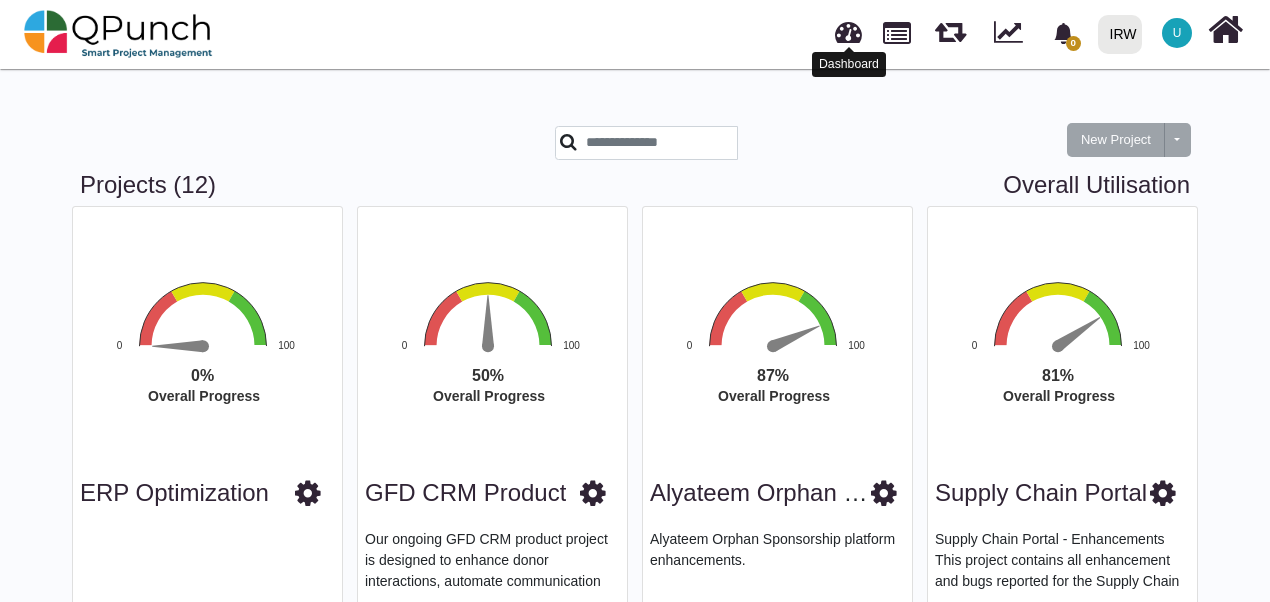 click at bounding box center (848, 29) 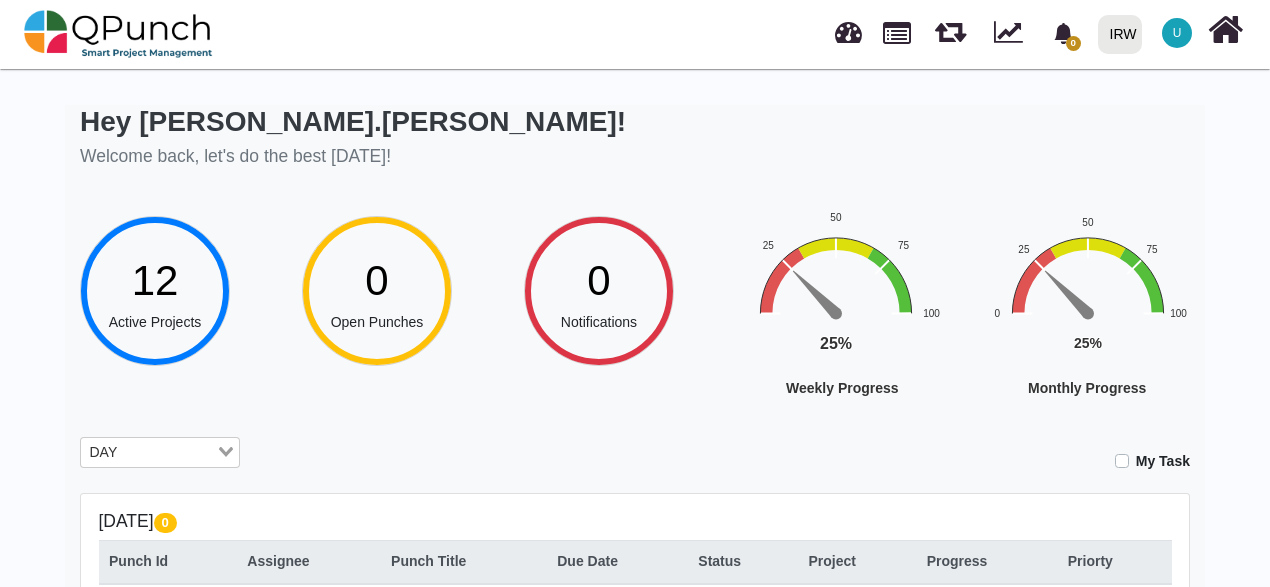 click on "12" at bounding box center (155, 280) 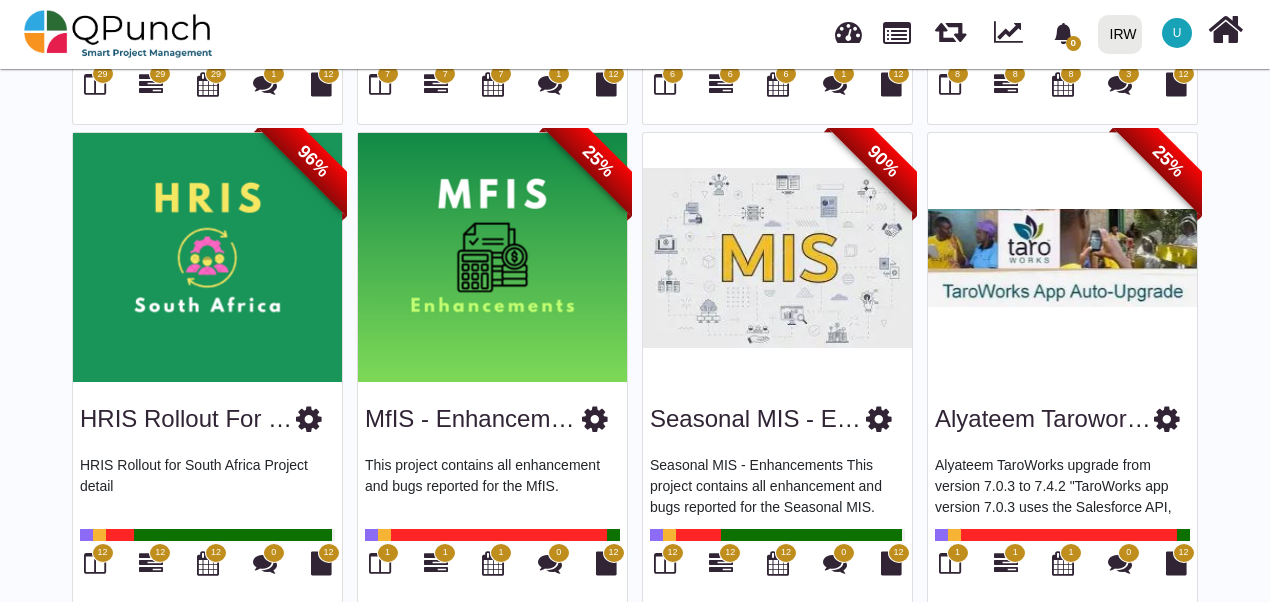 scroll, scrollTop: 1063, scrollLeft: 0, axis: vertical 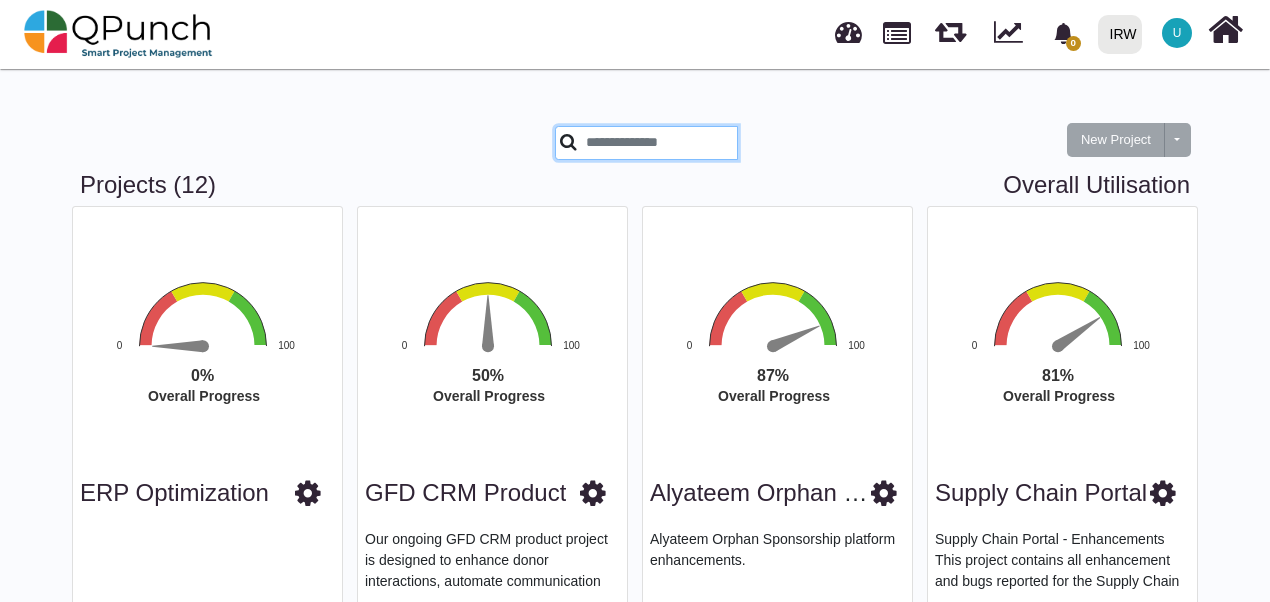 click at bounding box center [646, 143] 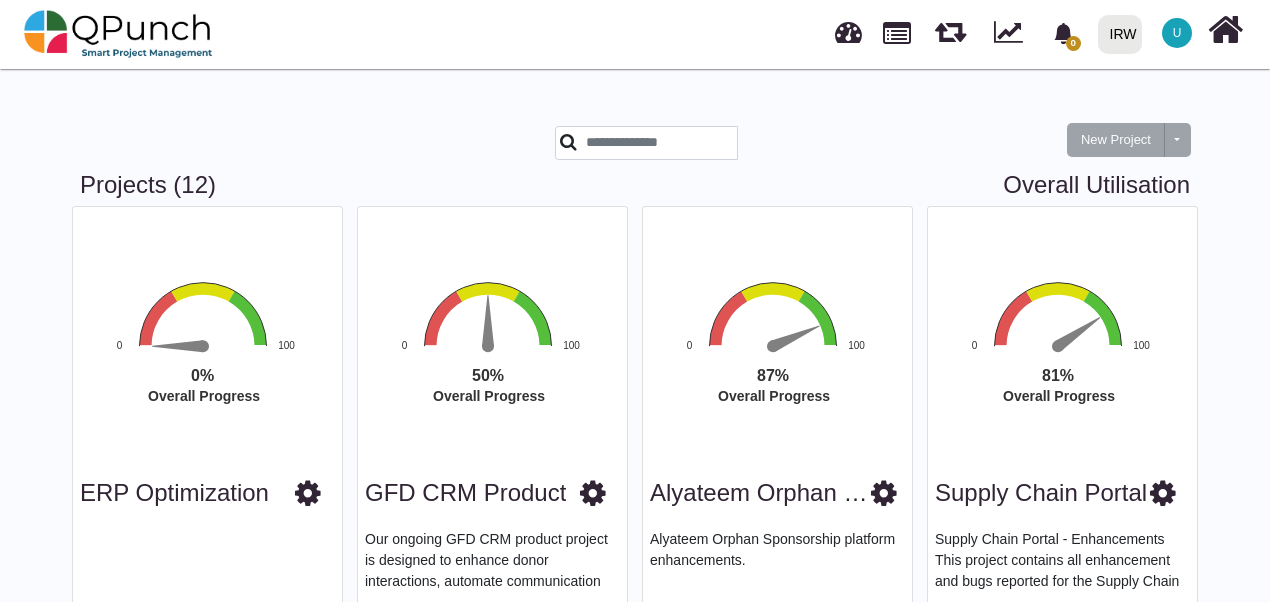 click at bounding box center (302, 148) 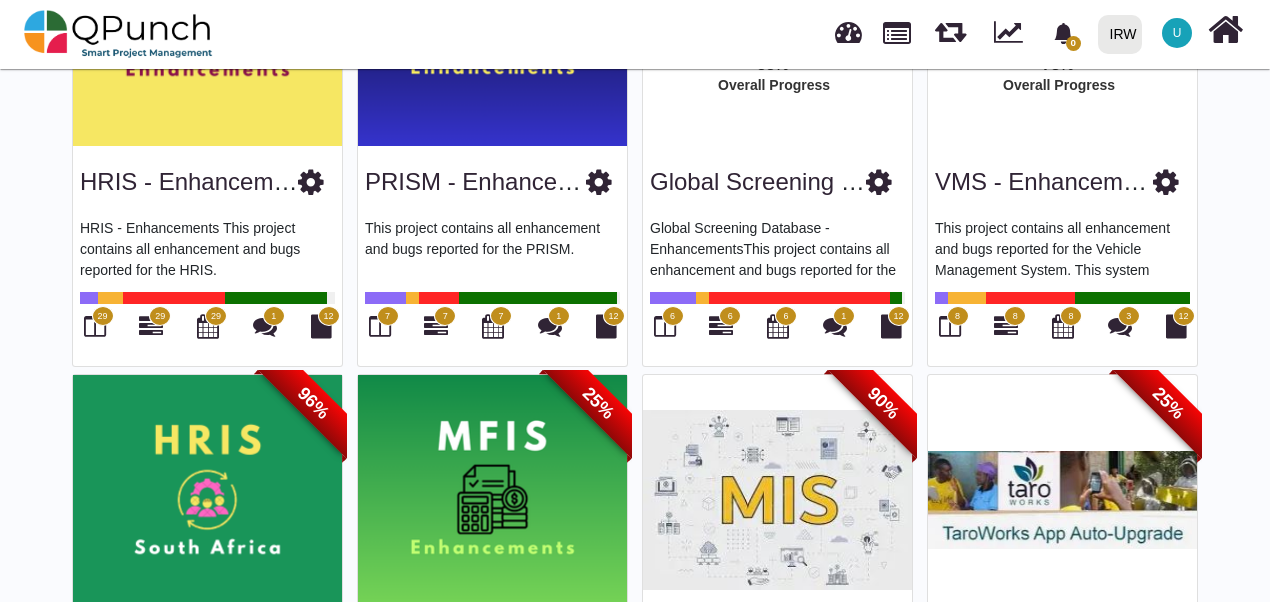 scroll, scrollTop: 1063, scrollLeft: 0, axis: vertical 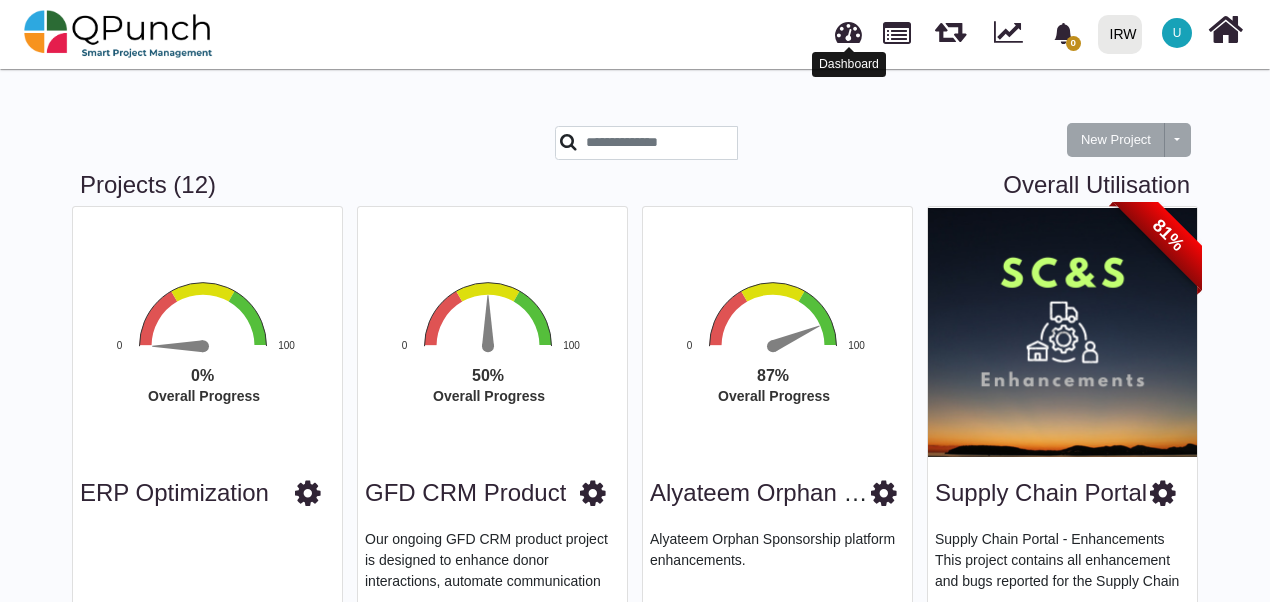 click at bounding box center [848, 29] 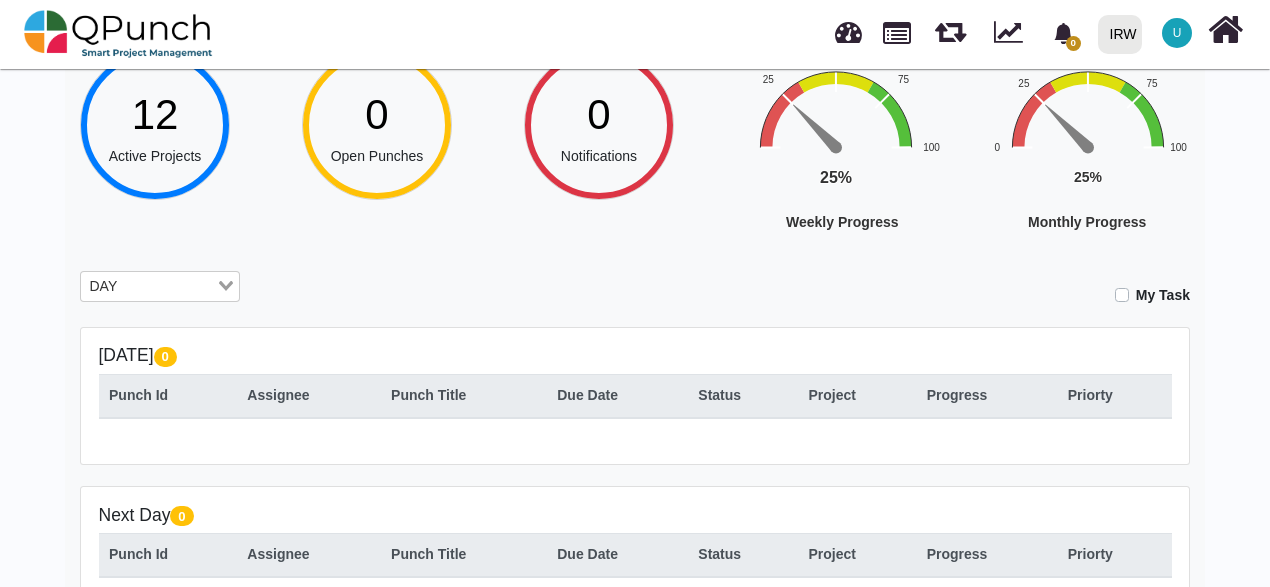 scroll, scrollTop: 100, scrollLeft: 0, axis: vertical 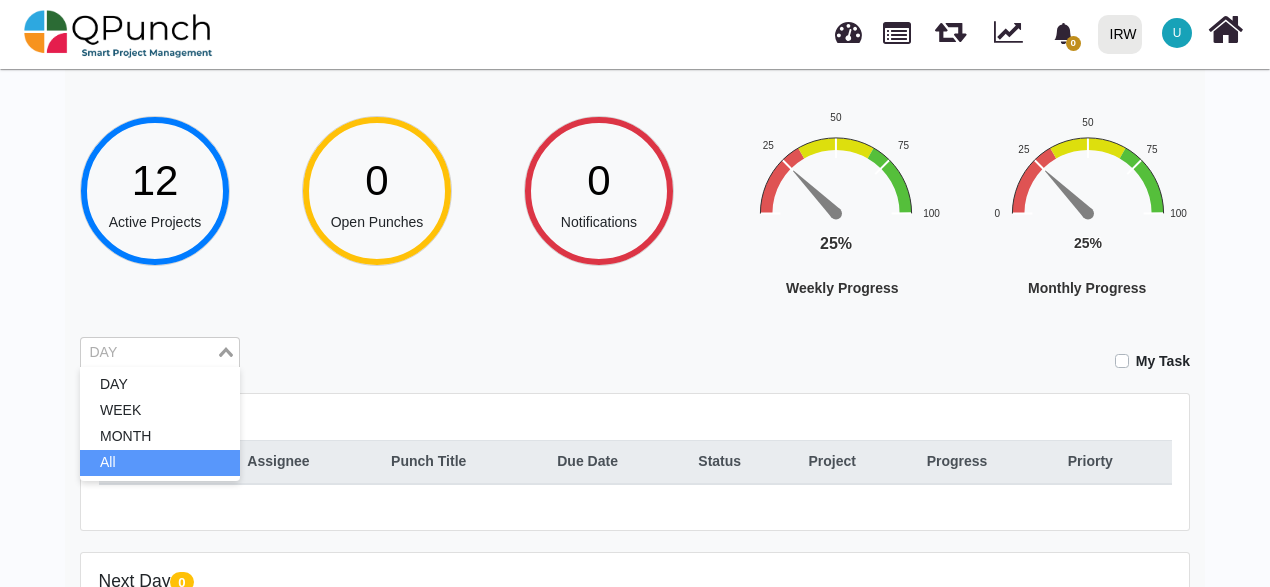 click on "All" at bounding box center [160, 463] 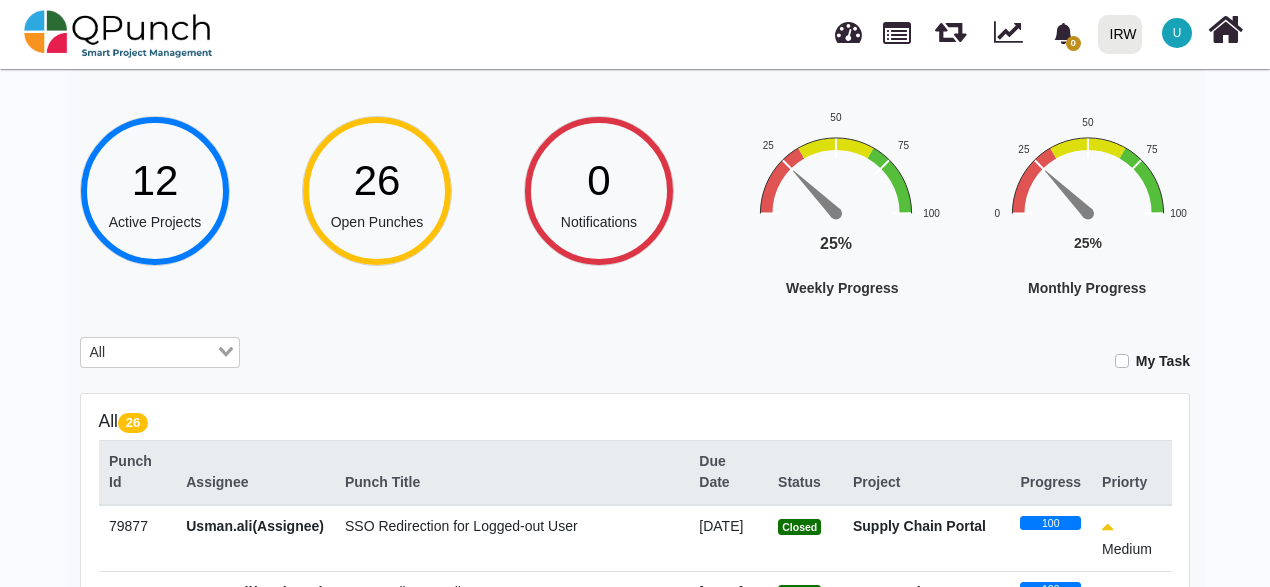 scroll, scrollTop: 400, scrollLeft: 0, axis: vertical 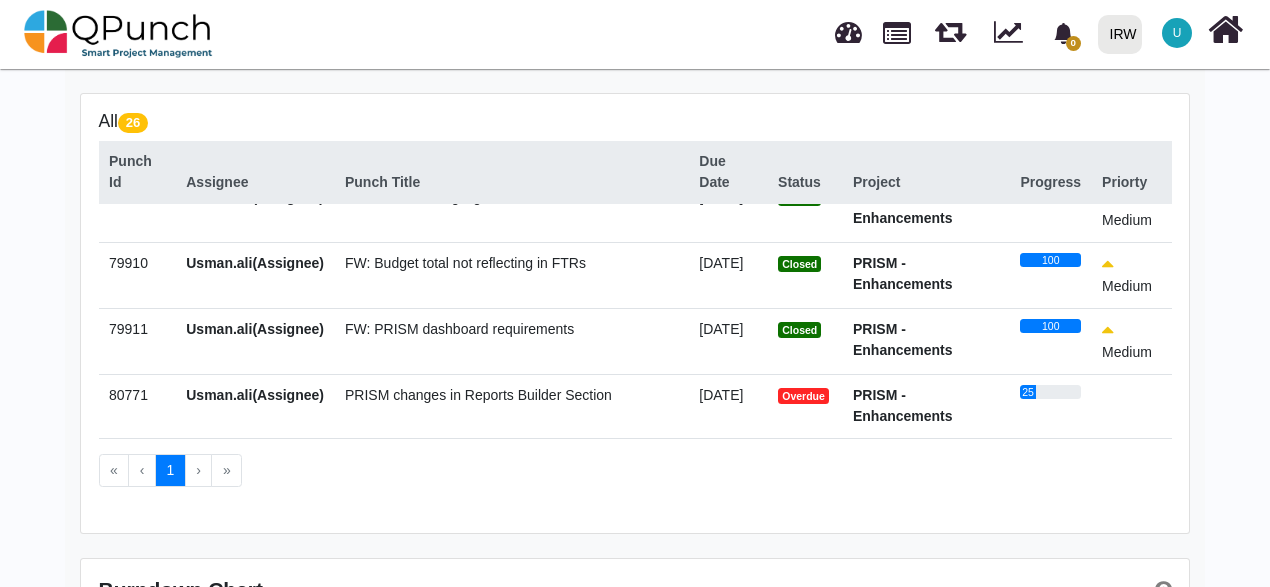 click on "PRISM changes in Reports Builder Section" at bounding box center (478, 395) 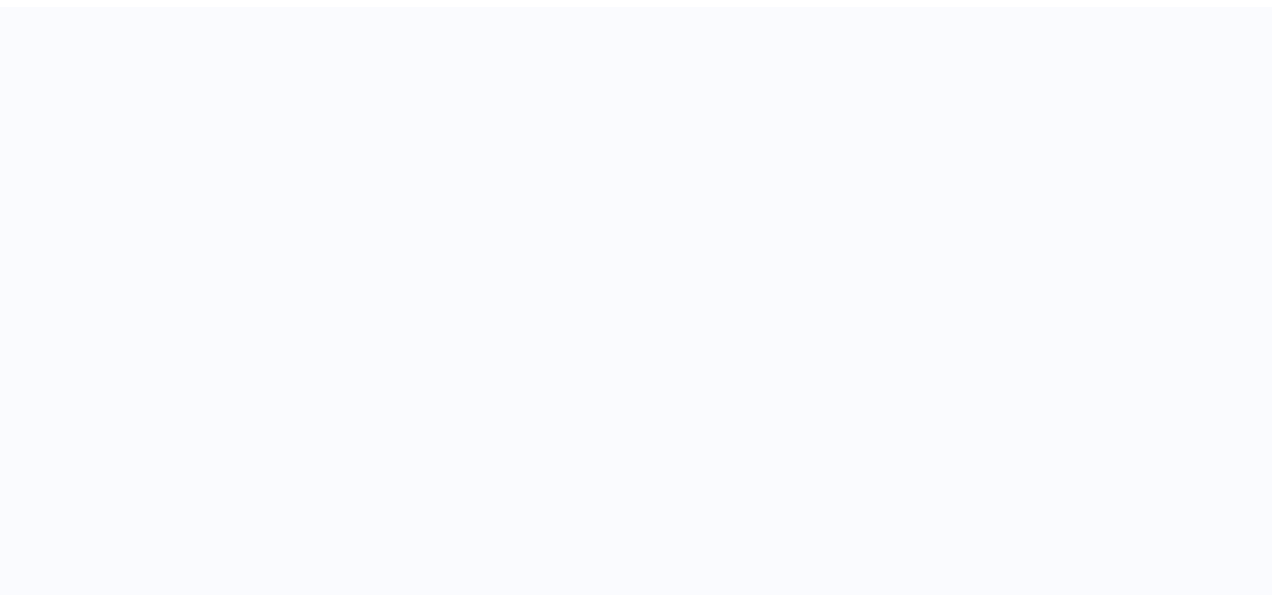 scroll, scrollTop: 0, scrollLeft: 0, axis: both 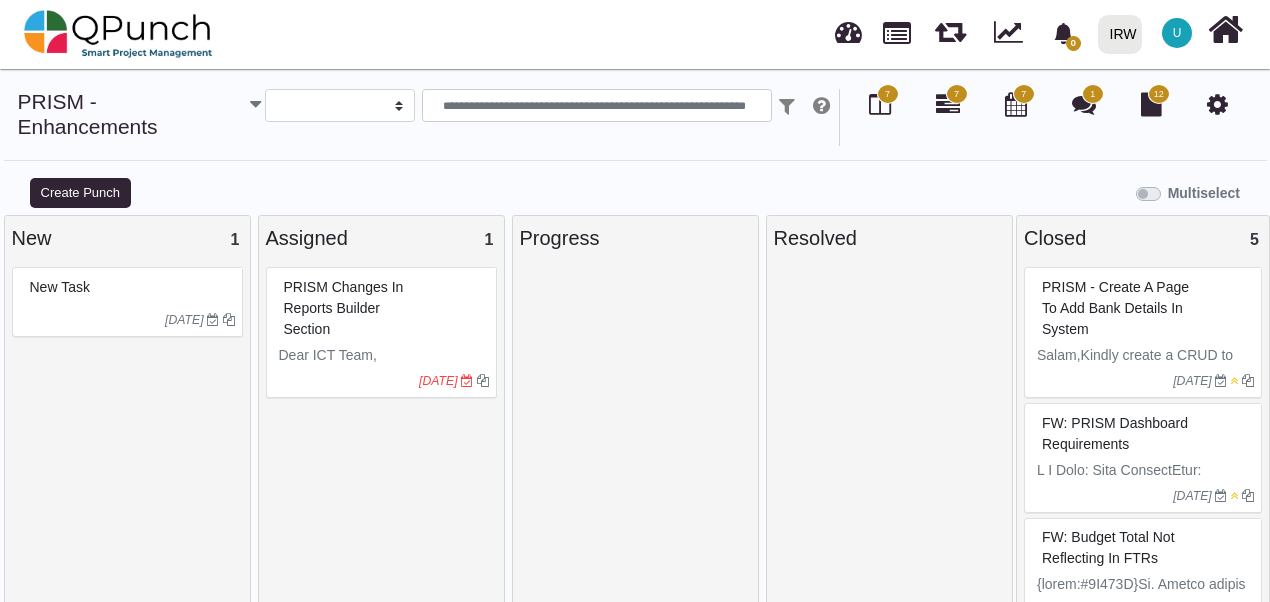 select 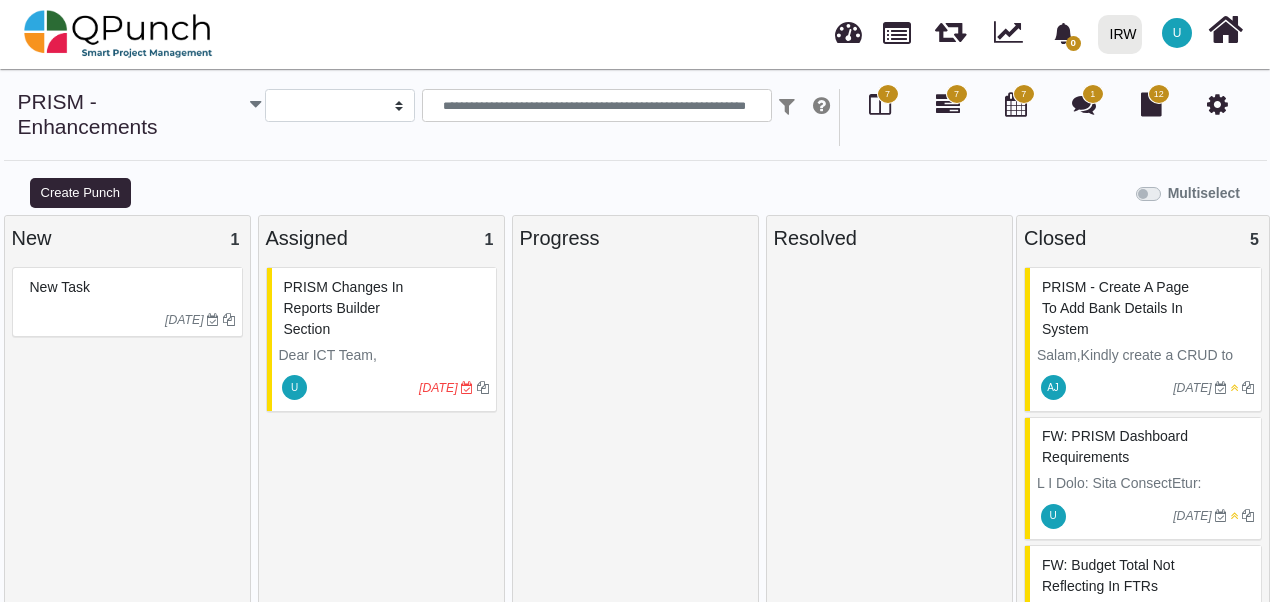 click on "PRISM changes in Reports Builder Section" at bounding box center (384, 308) 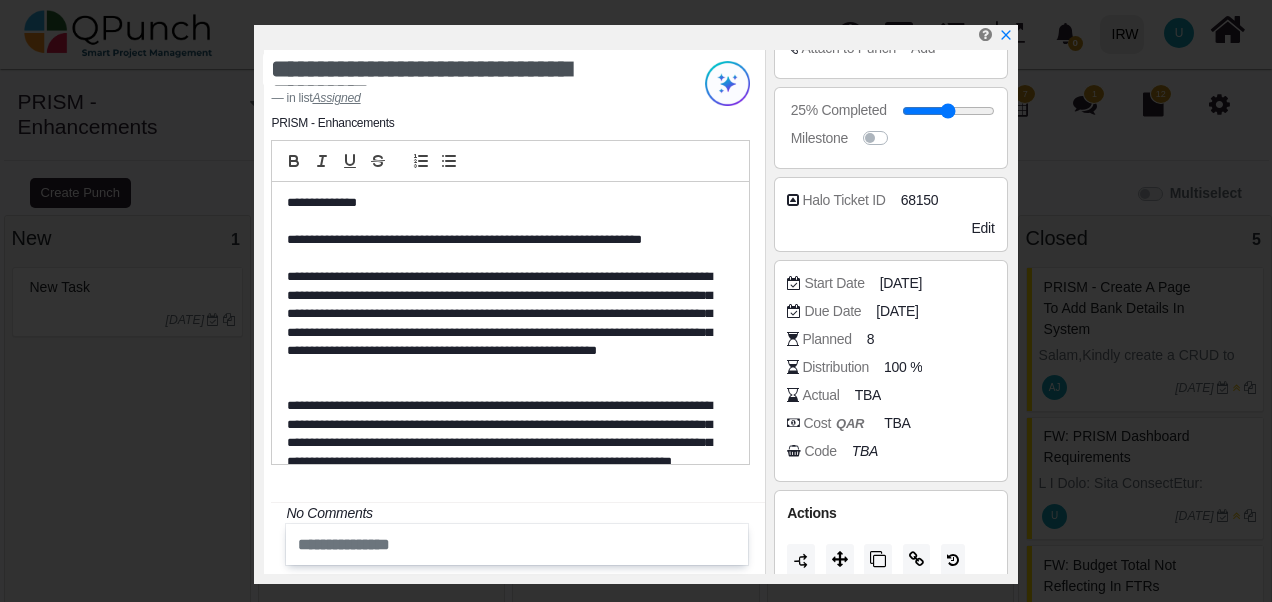 scroll, scrollTop: 373, scrollLeft: 0, axis: vertical 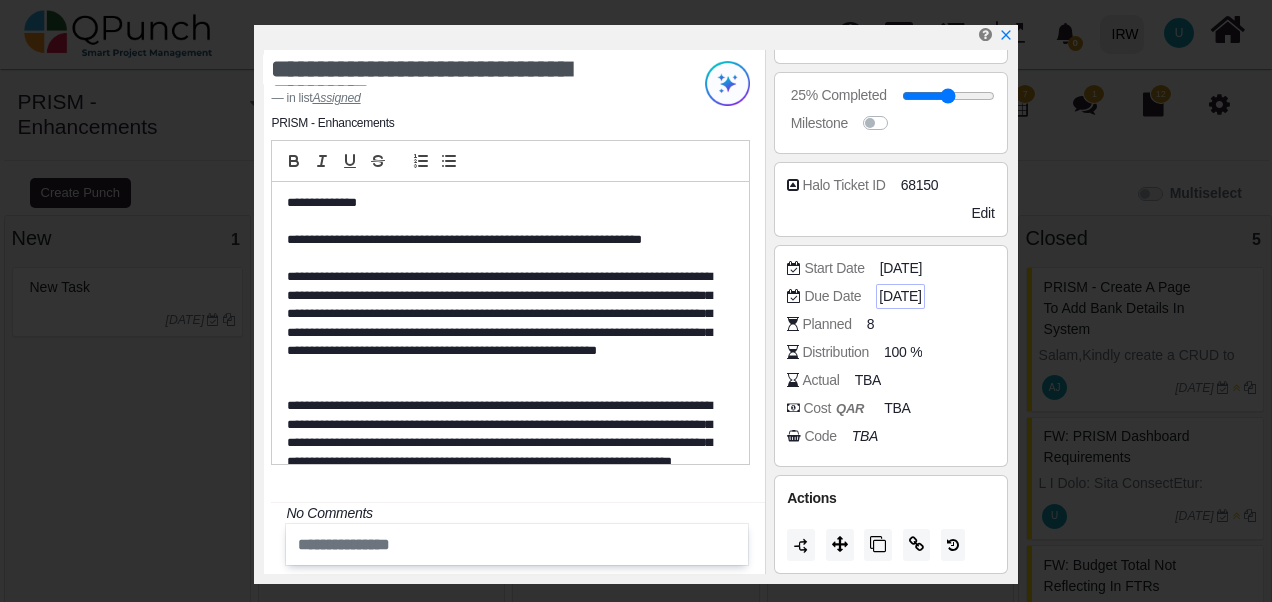 click on "28-07-2025" at bounding box center [900, 296] 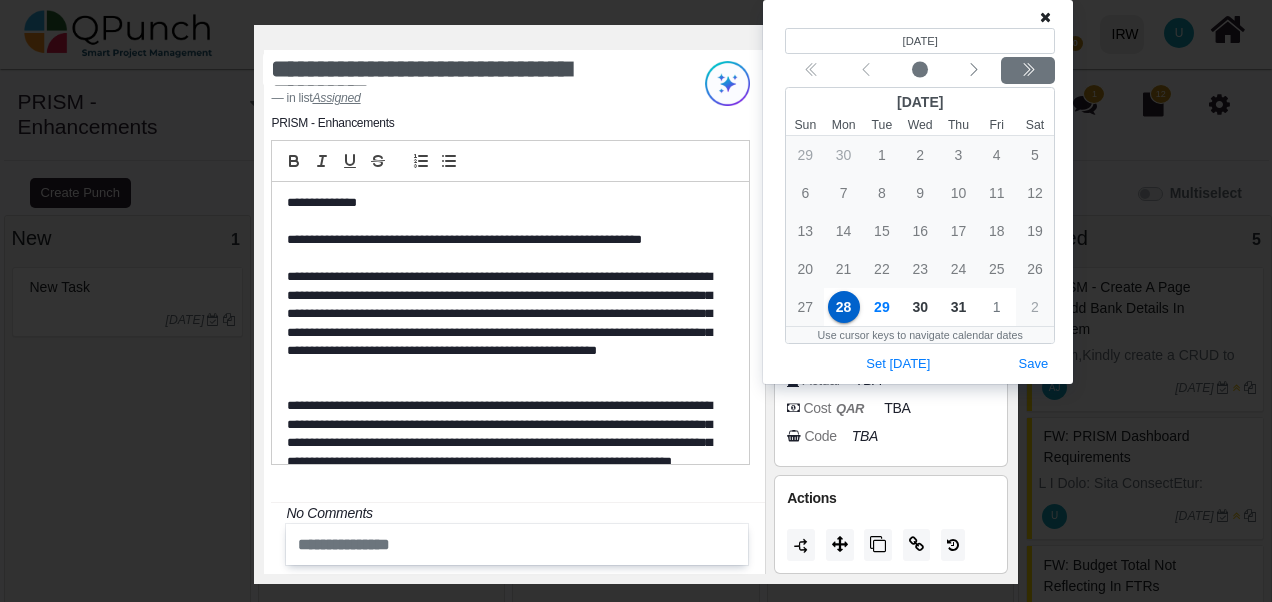 click 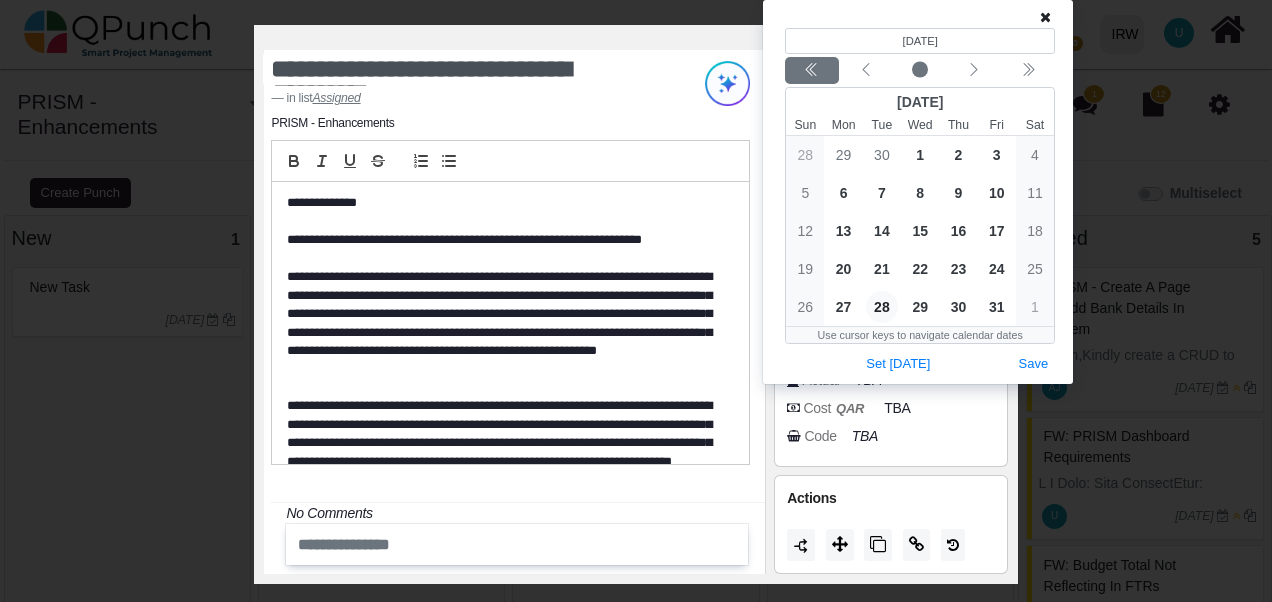 click at bounding box center [812, 71] 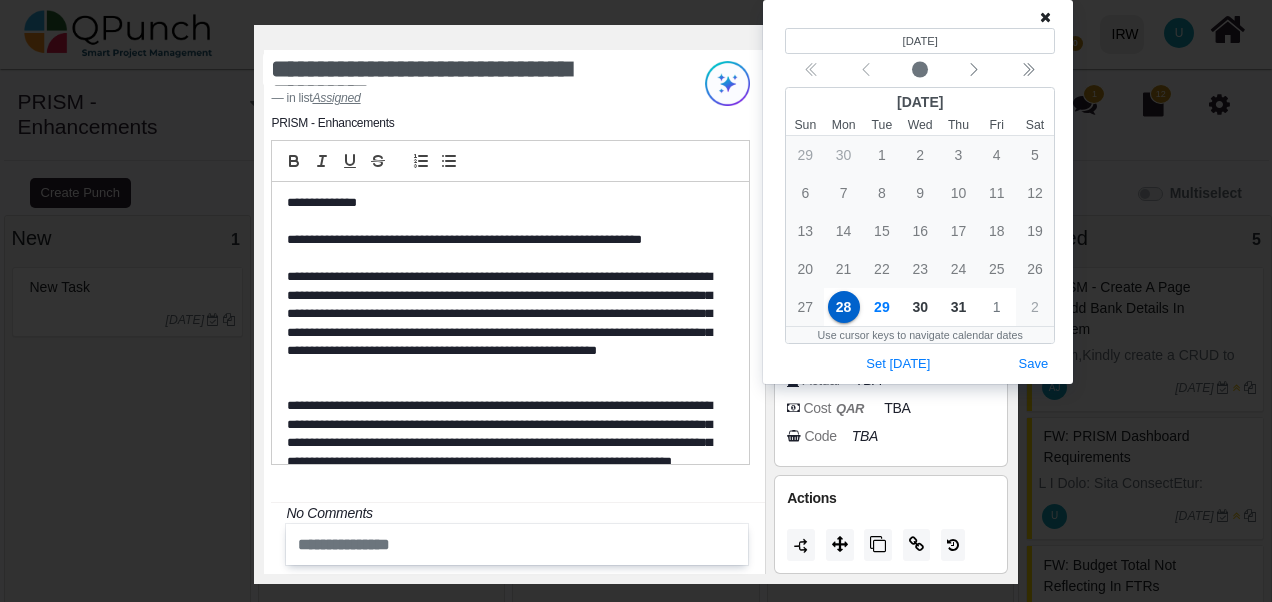 click on "(Selected date)  7/28/2025 July 2025 Sun Mon Tue Wed Thu Fri Sat 29 30 1 2 3 4 5 6 7 8 9 10 11 12 13 14 15 16 17 18 19 20 21 22 23 24 25 26 27 28 29 30 31 1 2 Use cursor keys to navigate calendar dates
Set Today
Save" at bounding box center [920, 202] 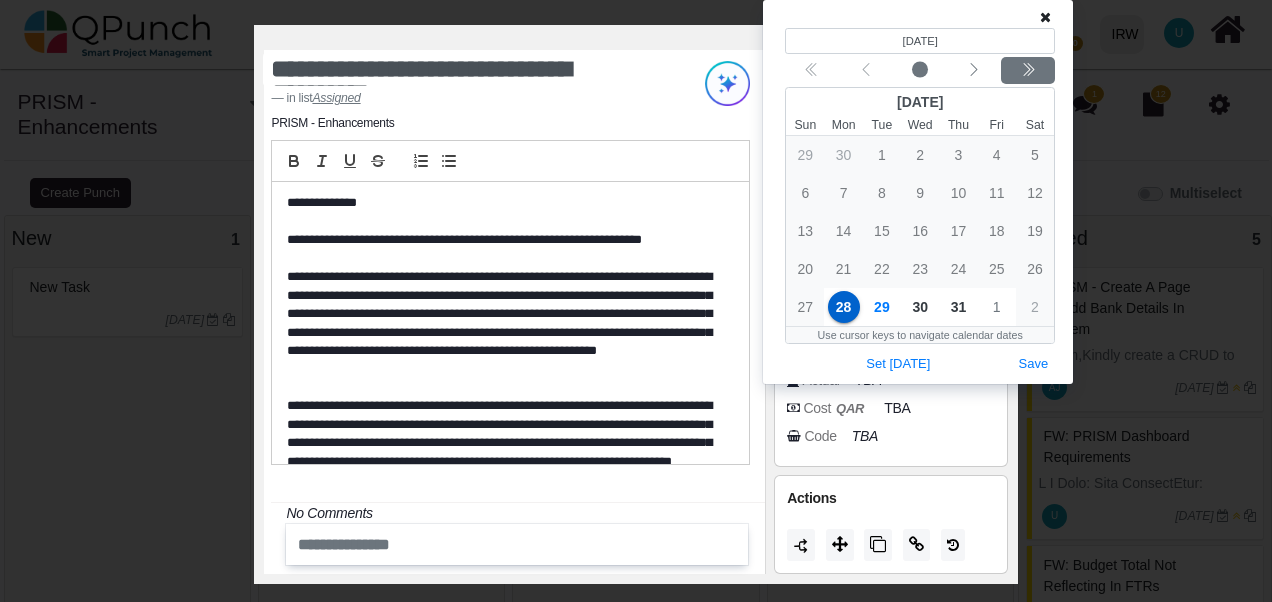 click 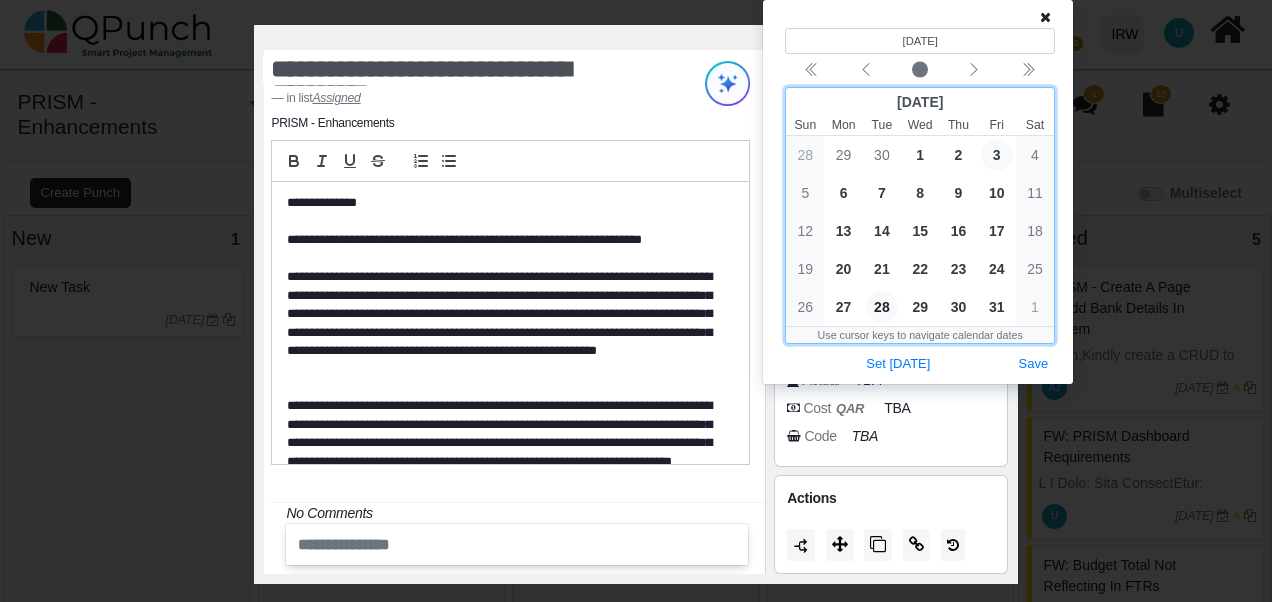click on "3" at bounding box center [997, 155] 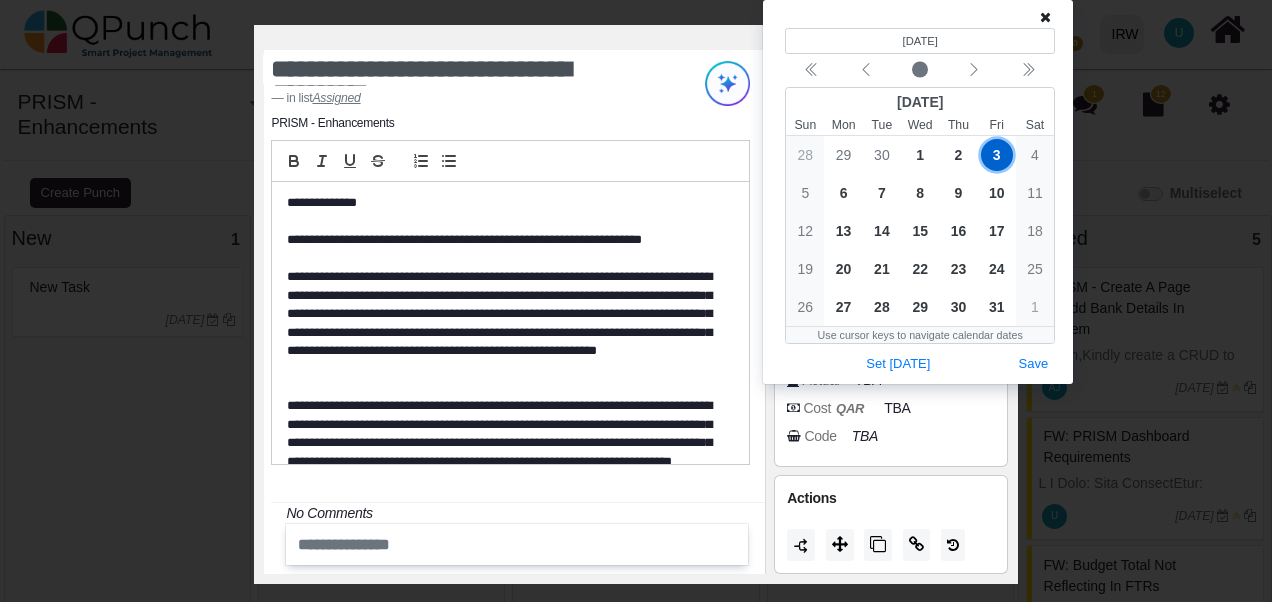 click on "Save" at bounding box center [1034, 364] 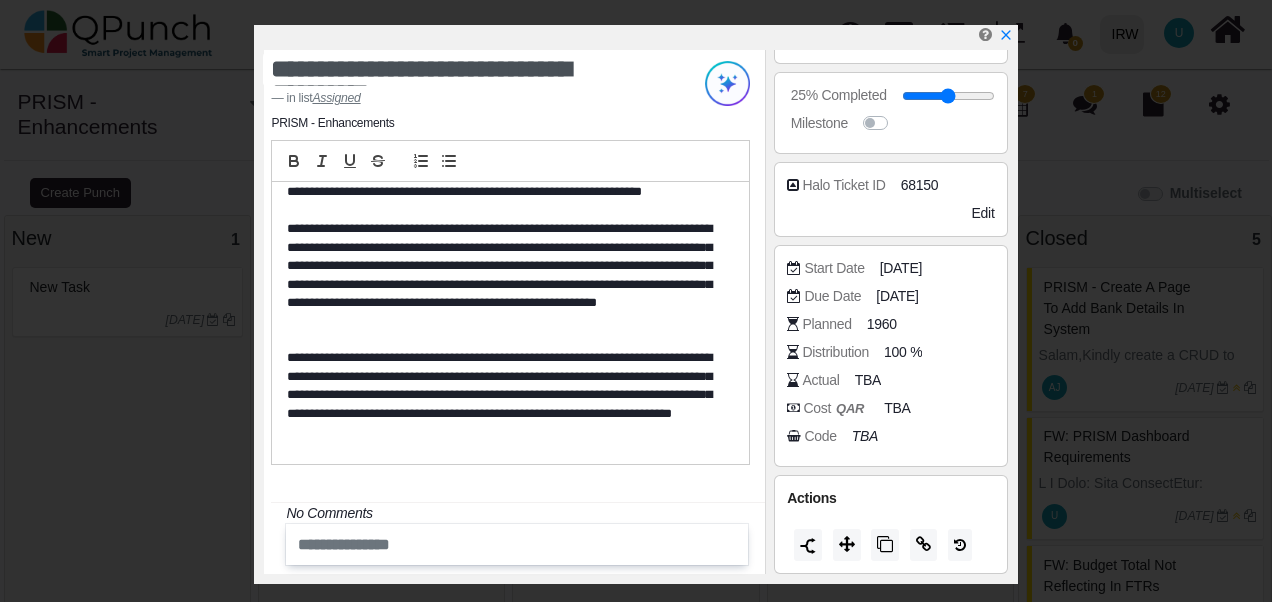 scroll, scrollTop: 74, scrollLeft: 0, axis: vertical 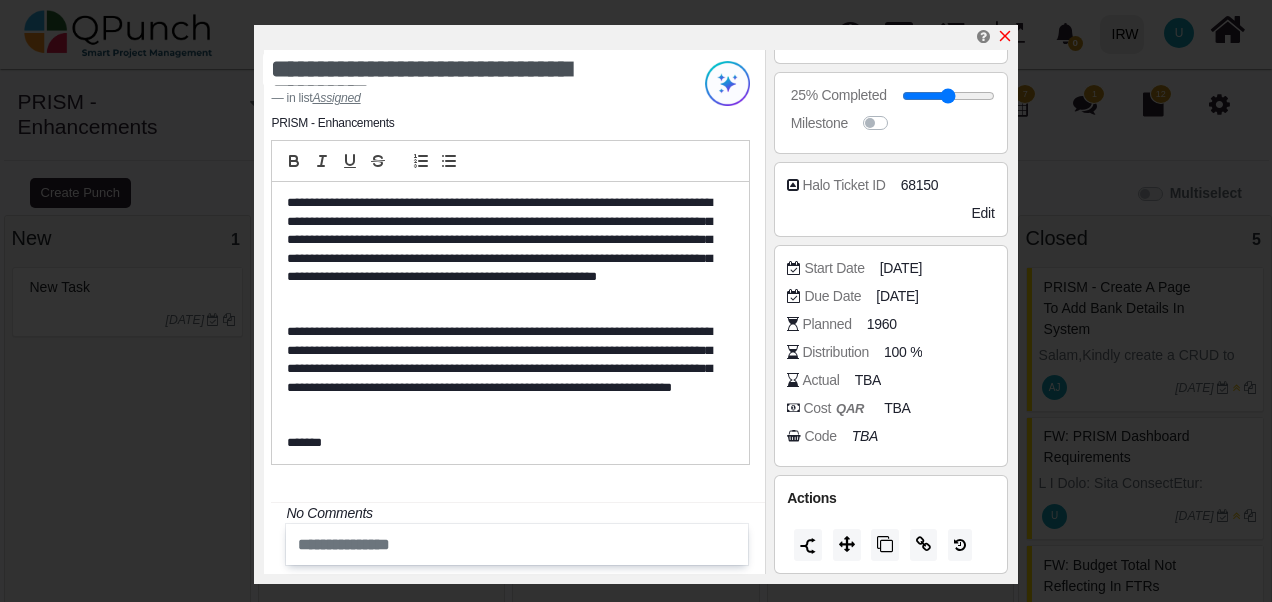 click 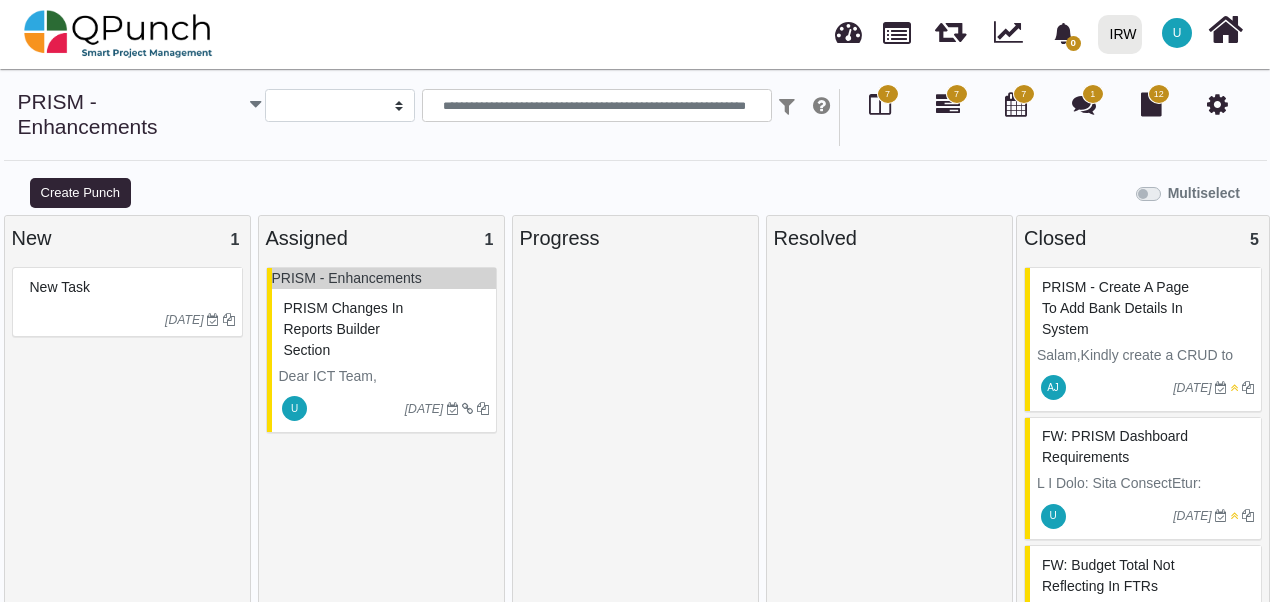 click on "PRISM changes in Reports Builder Section" at bounding box center (344, 329) 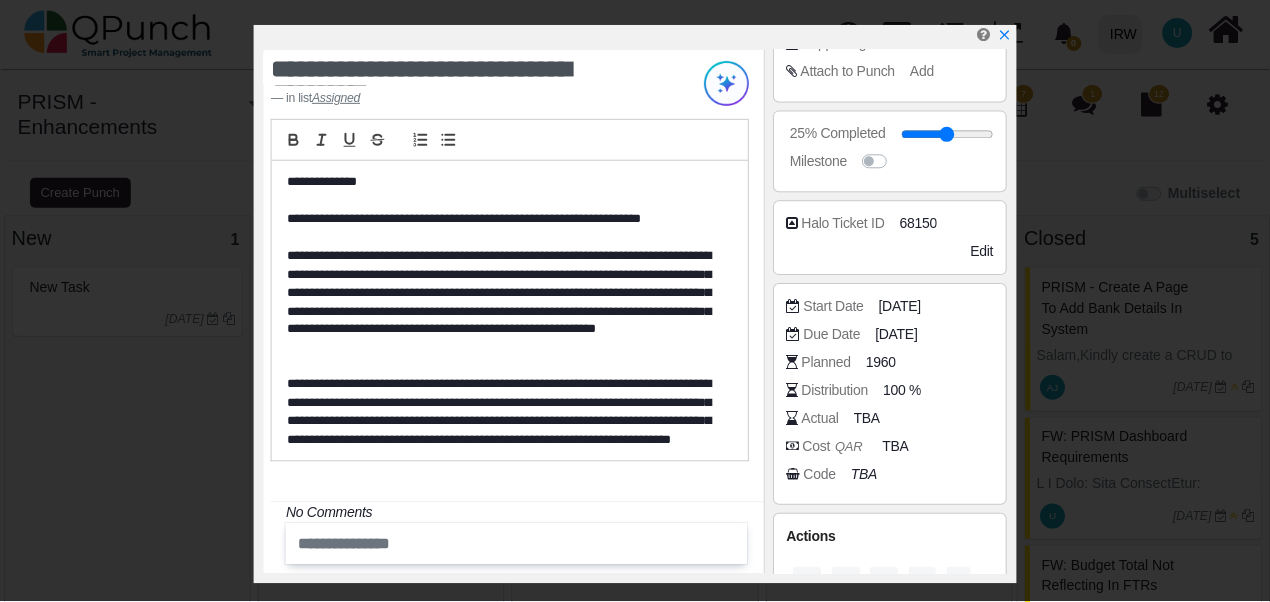 scroll, scrollTop: 373, scrollLeft: 0, axis: vertical 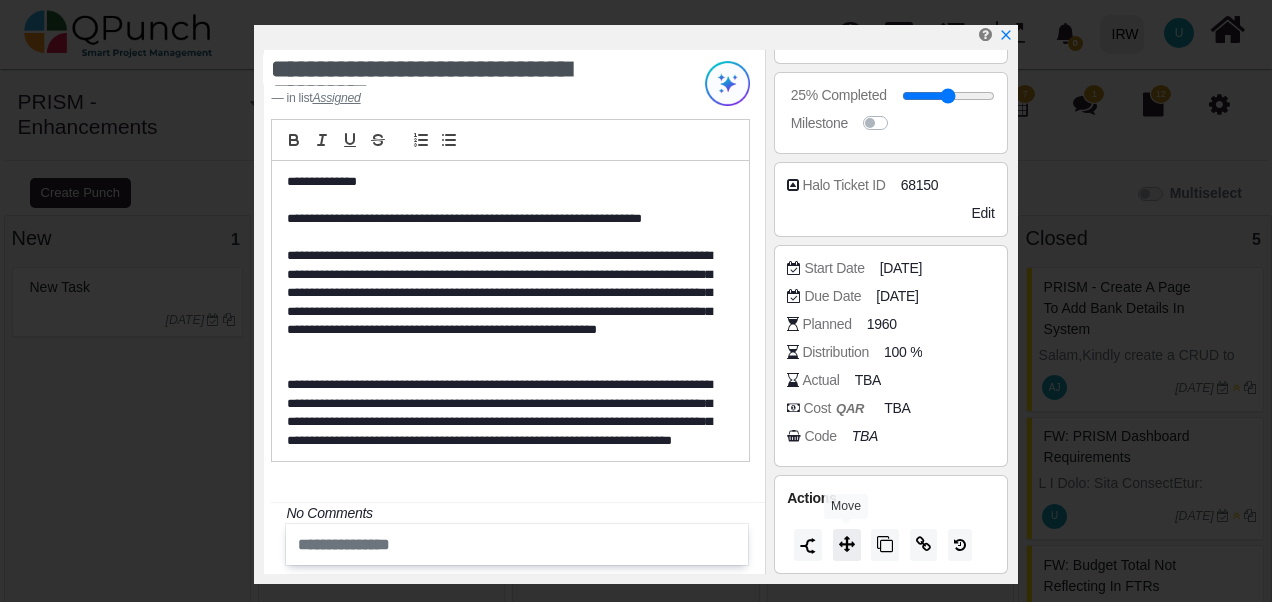 click at bounding box center [847, 544] 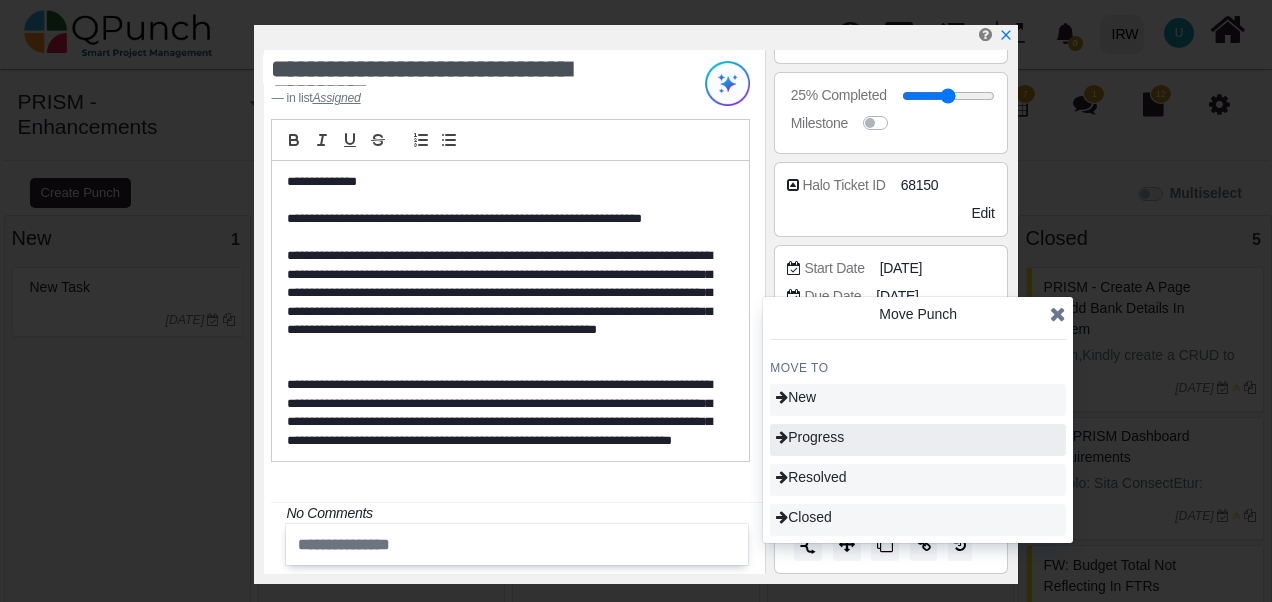 click on "Progress" at bounding box center [810, 437] 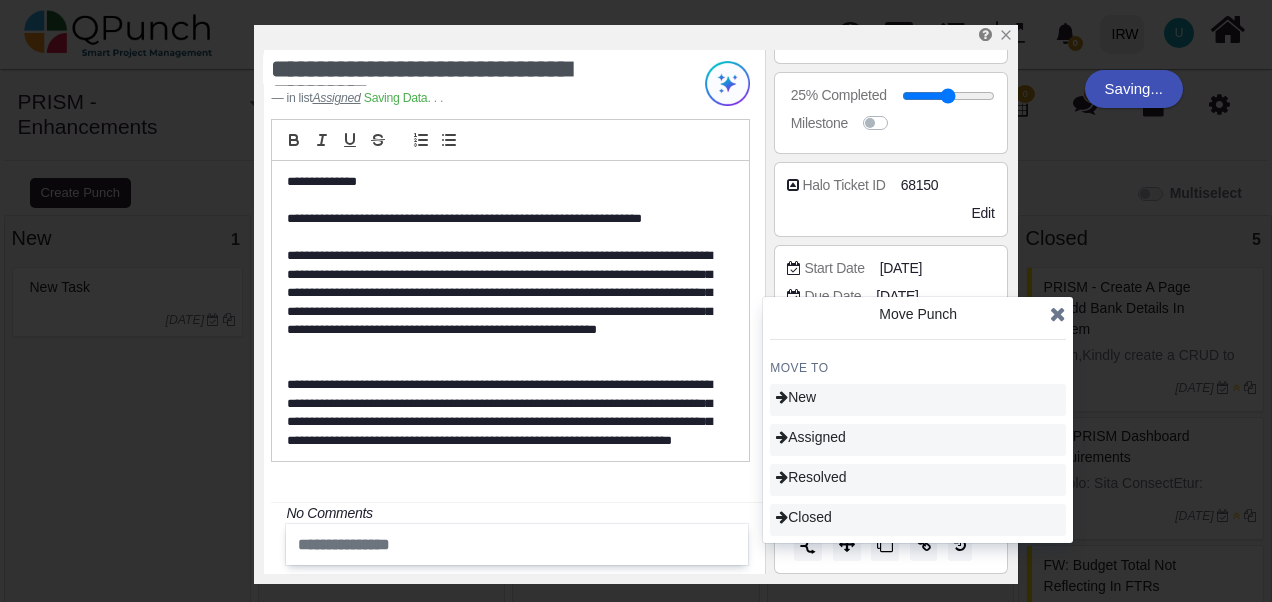 type on "**" 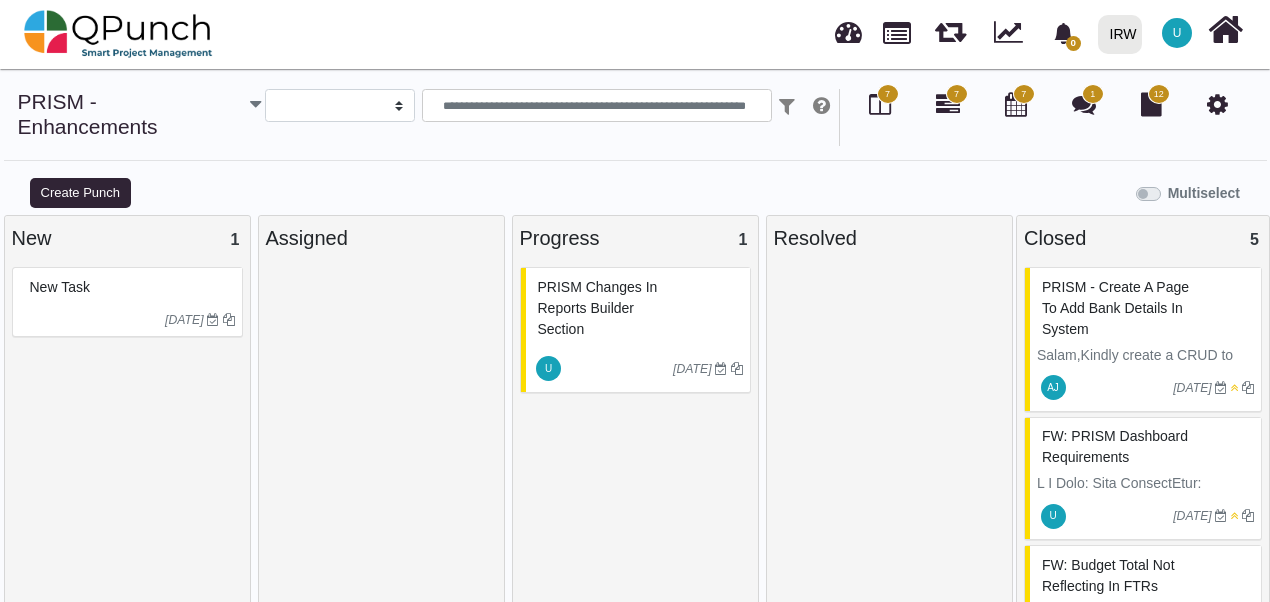 scroll, scrollTop: 14, scrollLeft: 0, axis: vertical 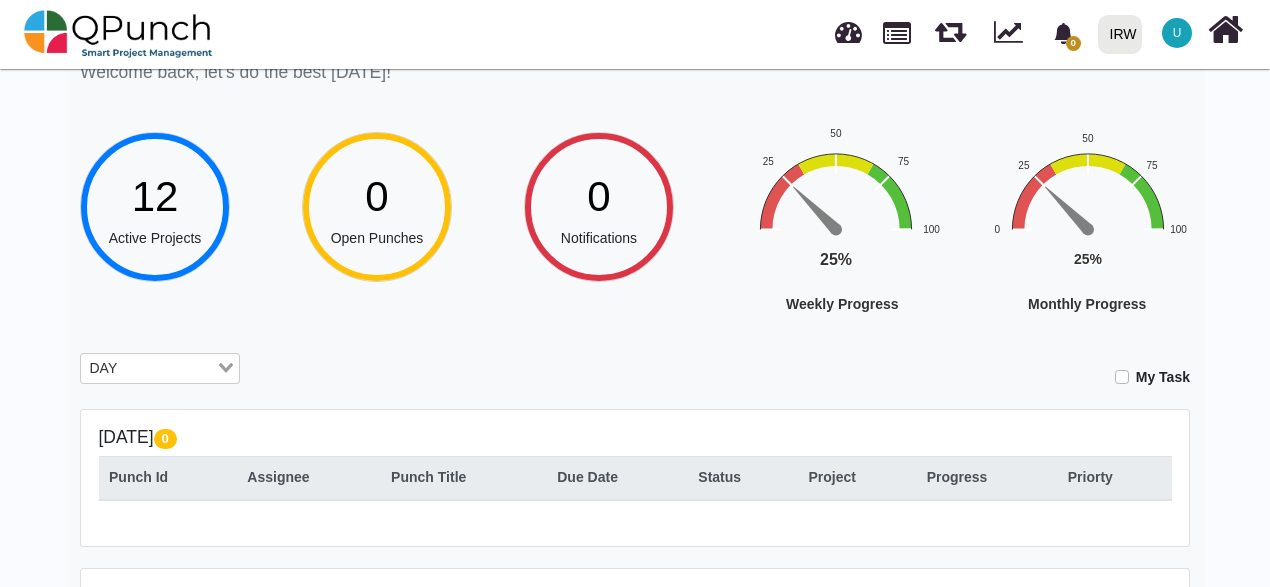 click at bounding box center [169, 369] 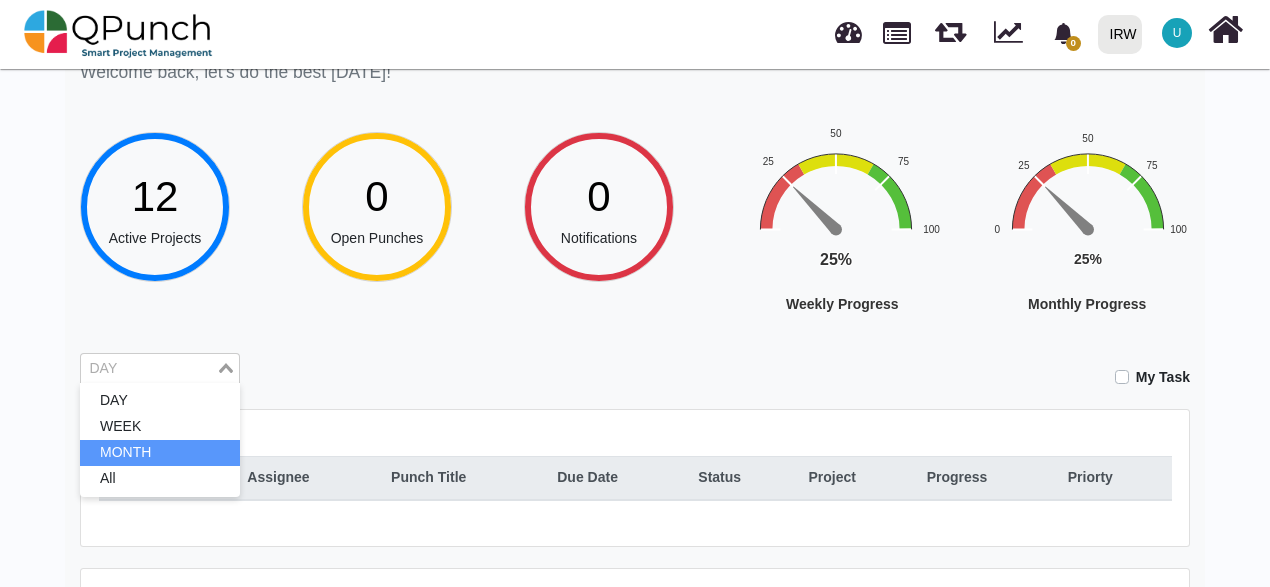 click on "MONTH" at bounding box center [160, 453] 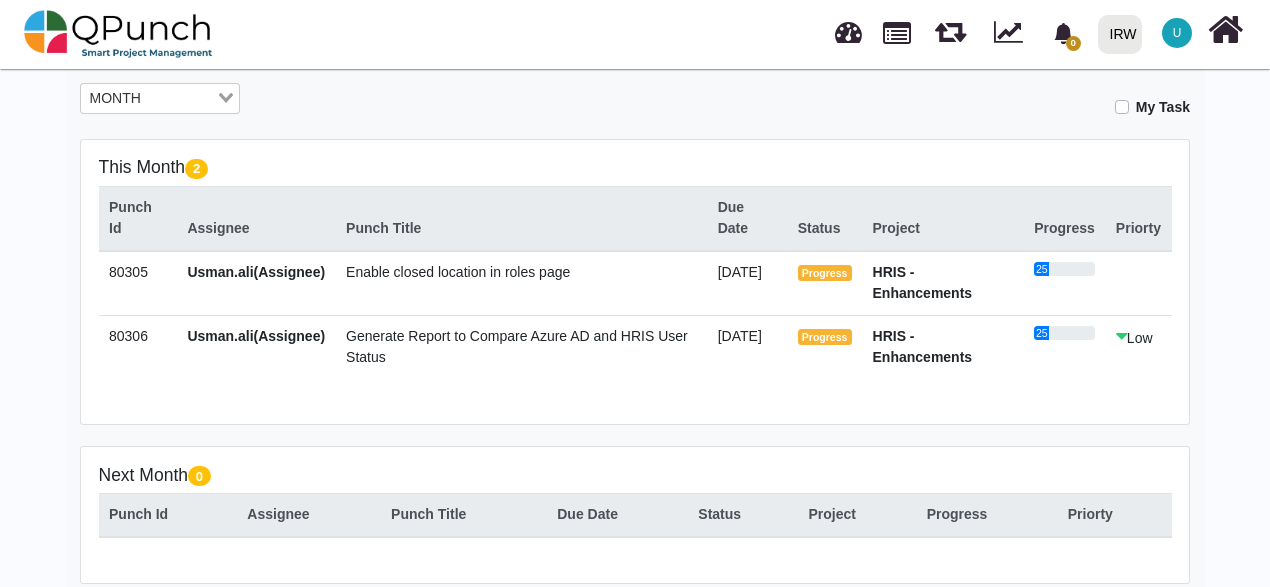 scroll, scrollTop: 348, scrollLeft: 0, axis: vertical 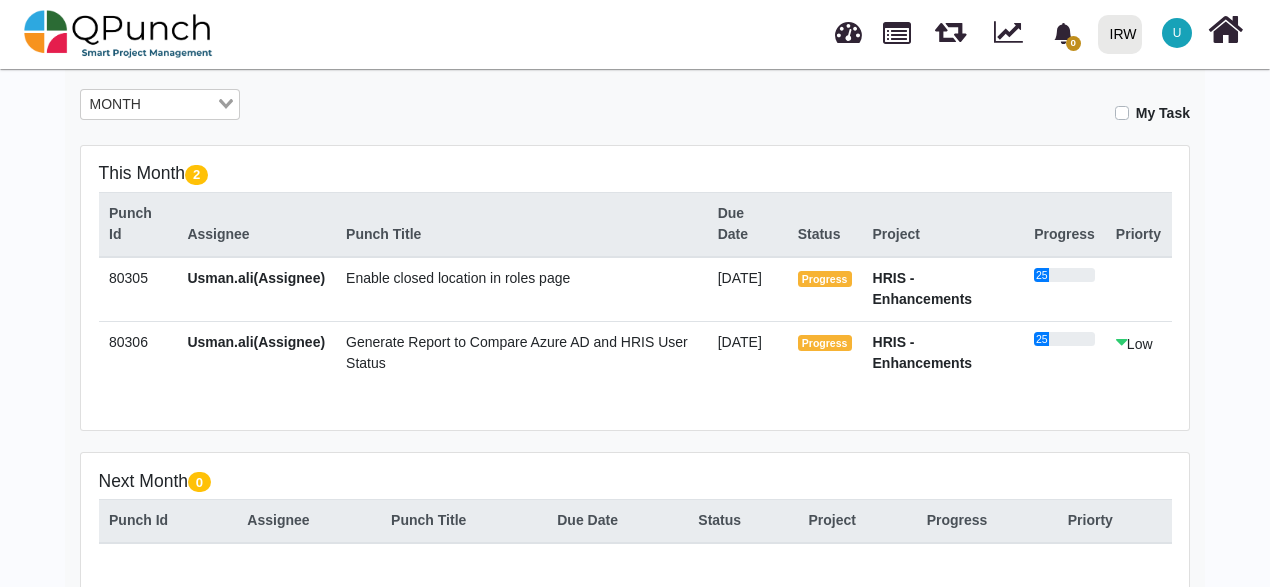 click on "Enable closed location in roles page" at bounding box center (458, 278) 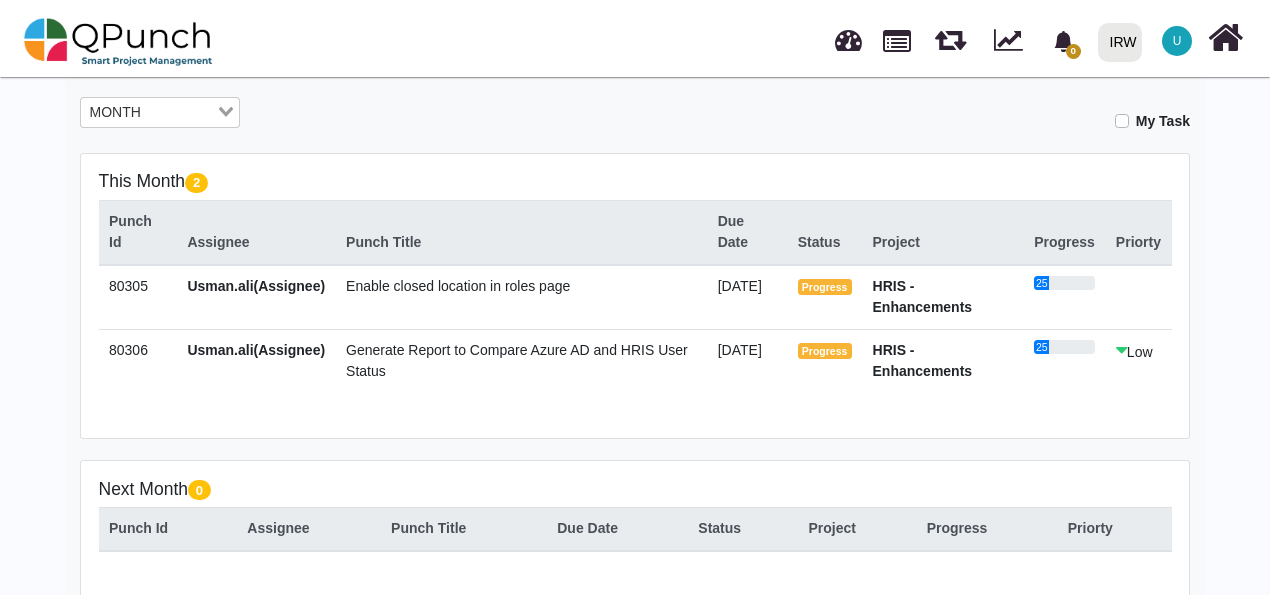 scroll, scrollTop: 0, scrollLeft: 0, axis: both 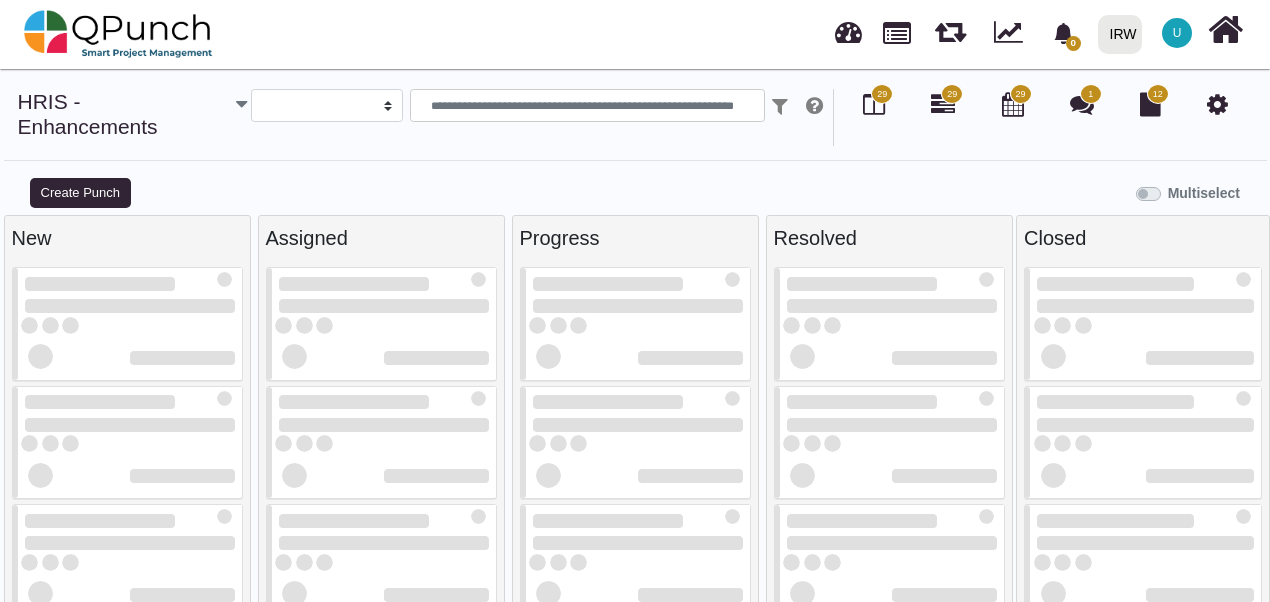 select 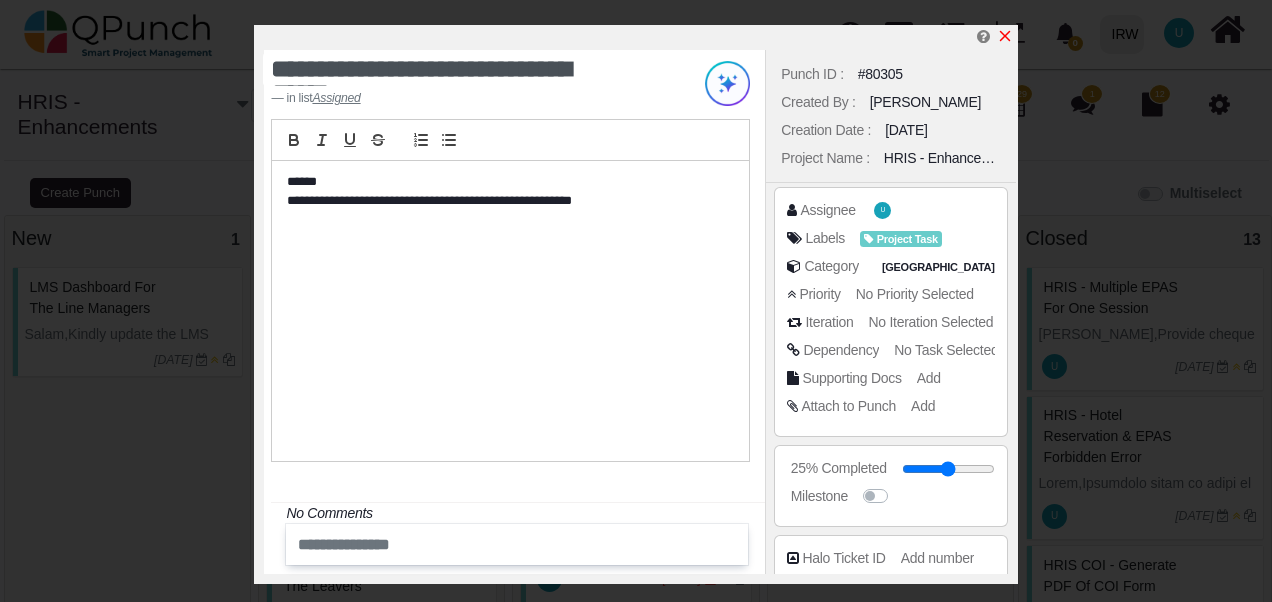 click 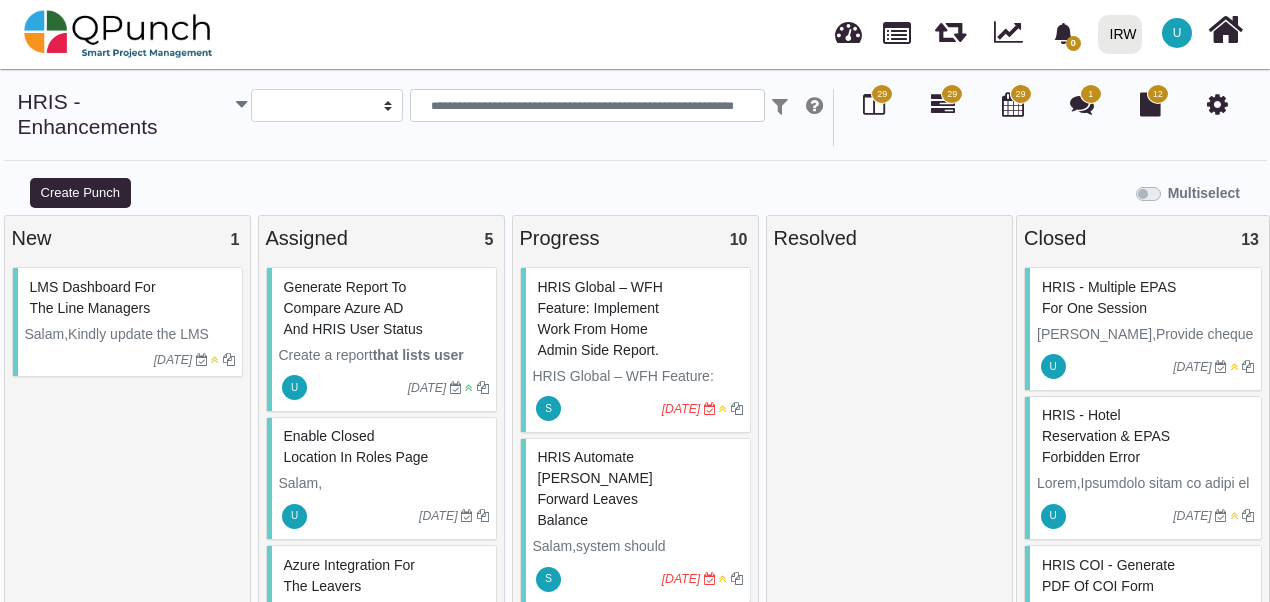 scroll, scrollTop: 14, scrollLeft: 0, axis: vertical 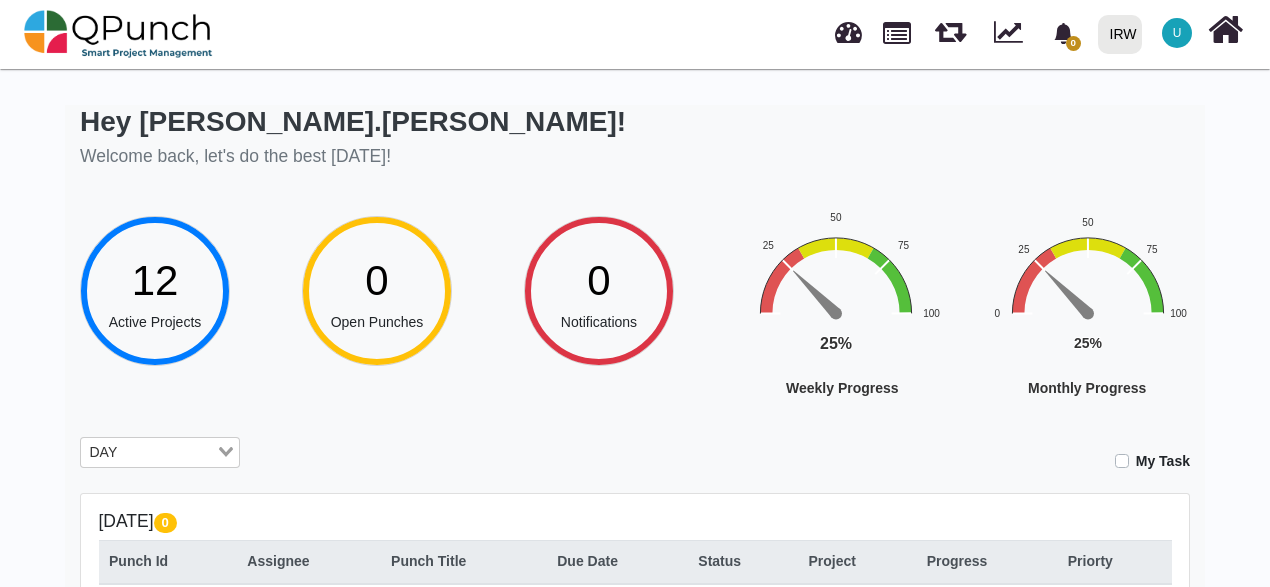 click on "U" at bounding box center (1177, 33) 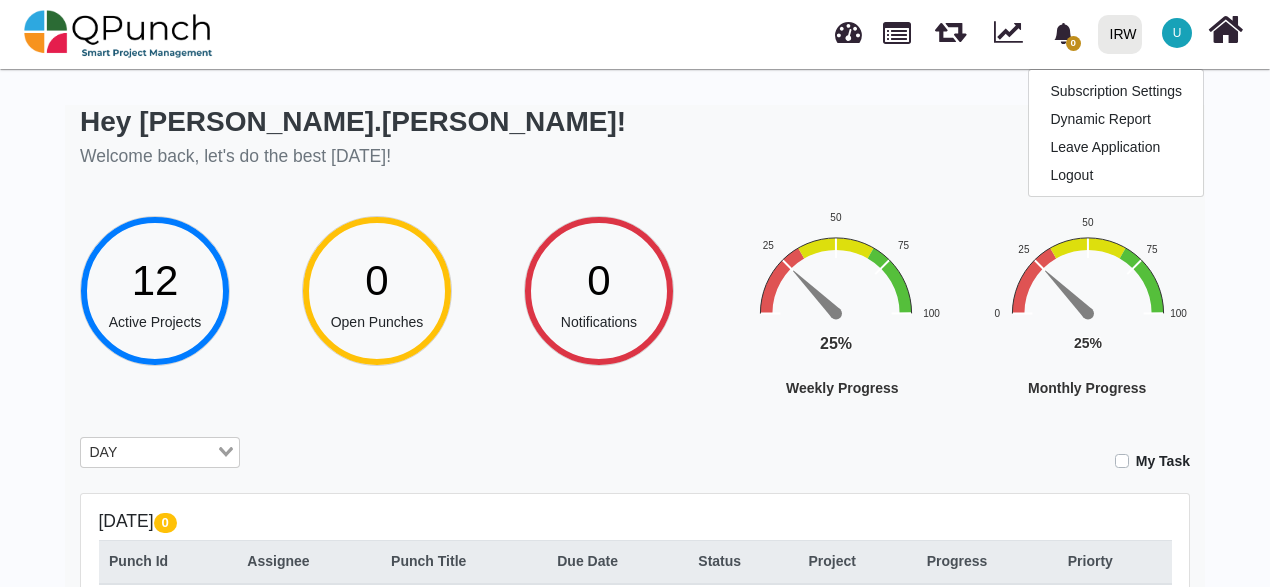 click on "Hey Usman.ali!
Welcome back, let's do the best today!" at bounding box center [635, 139] 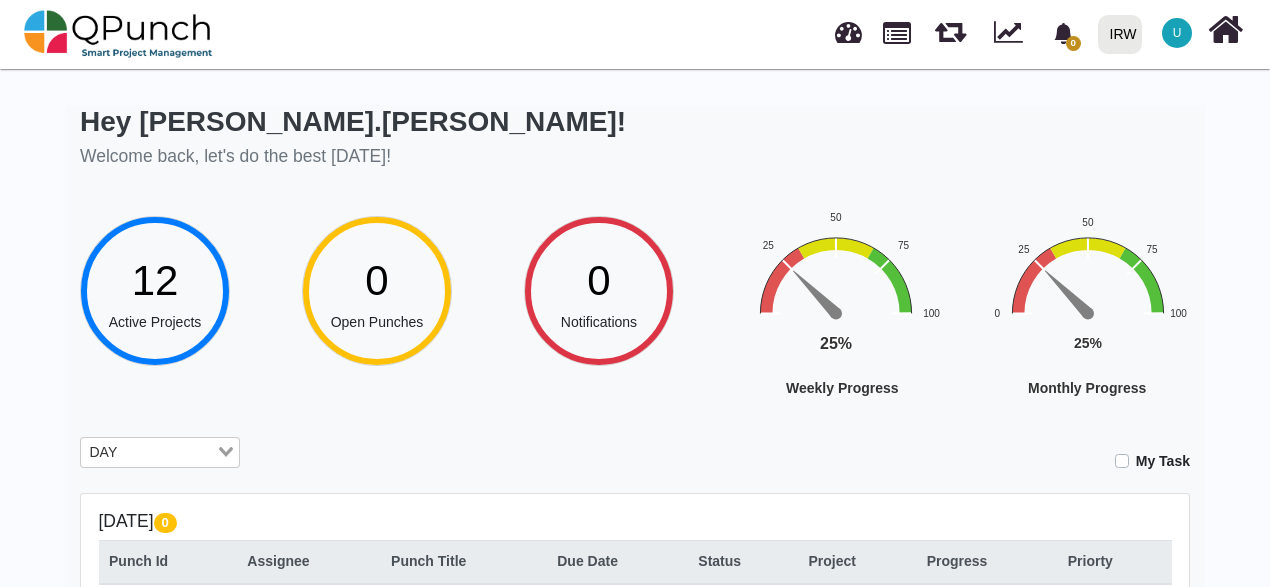 click on "12" at bounding box center [155, 280] 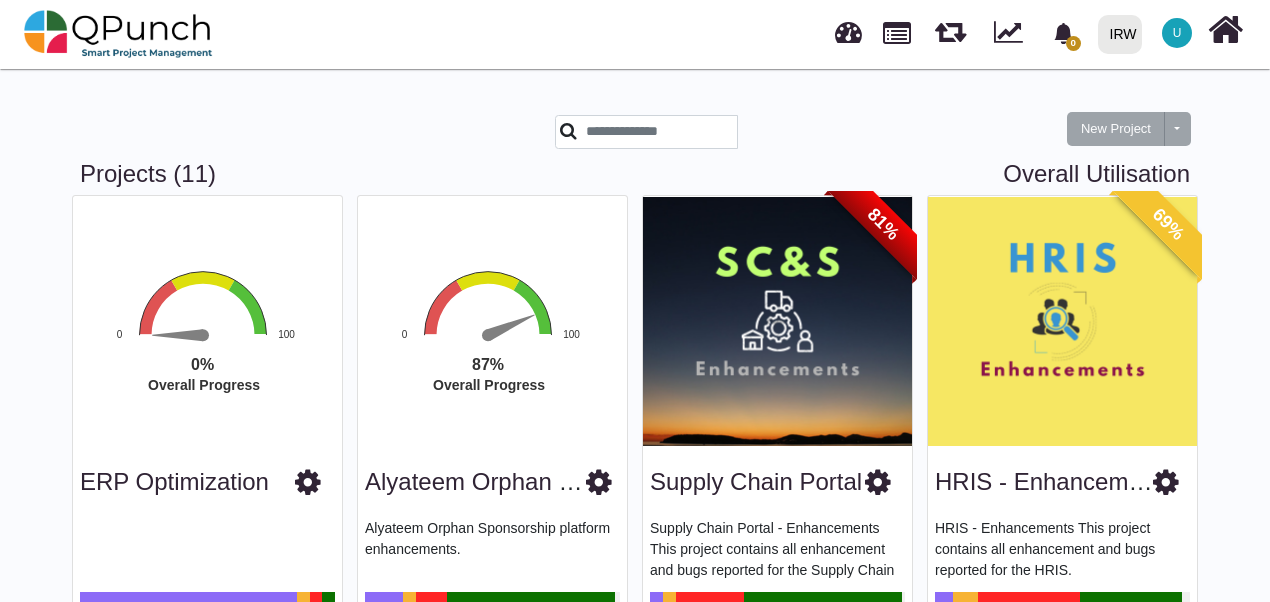 scroll, scrollTop: 0, scrollLeft: 0, axis: both 